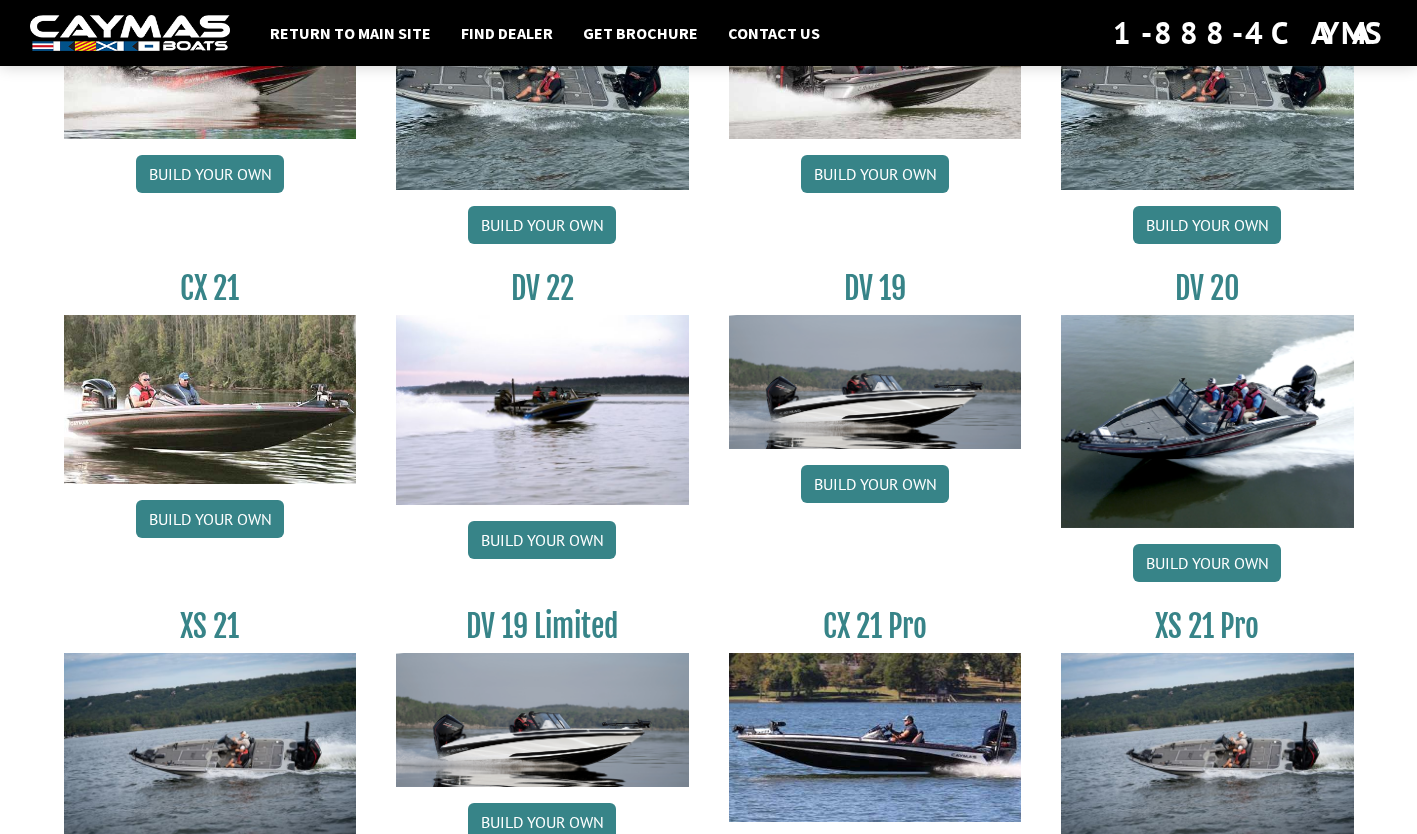 scroll, scrollTop: 2200, scrollLeft: 0, axis: vertical 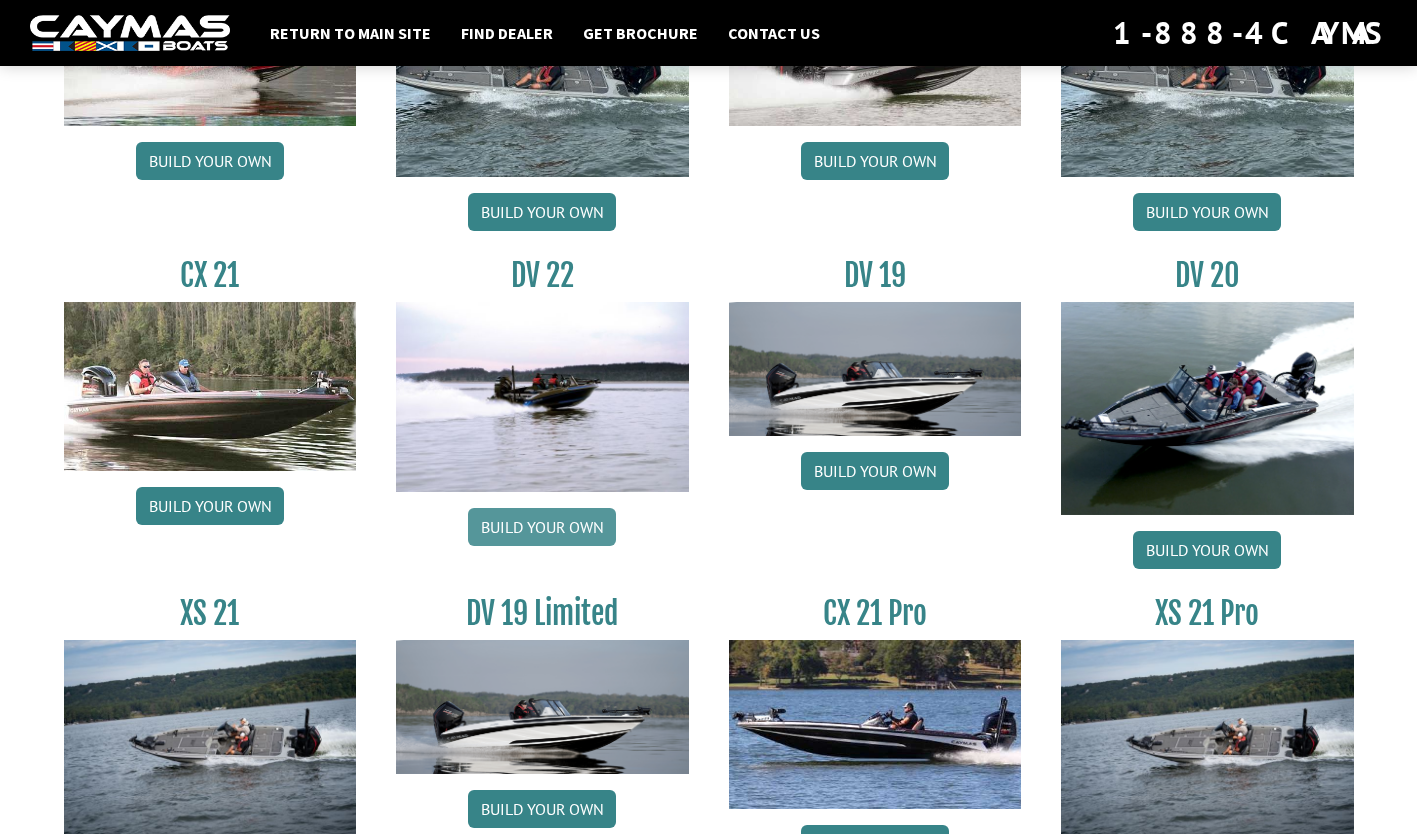 click on "Build your own" at bounding box center (542, 527) 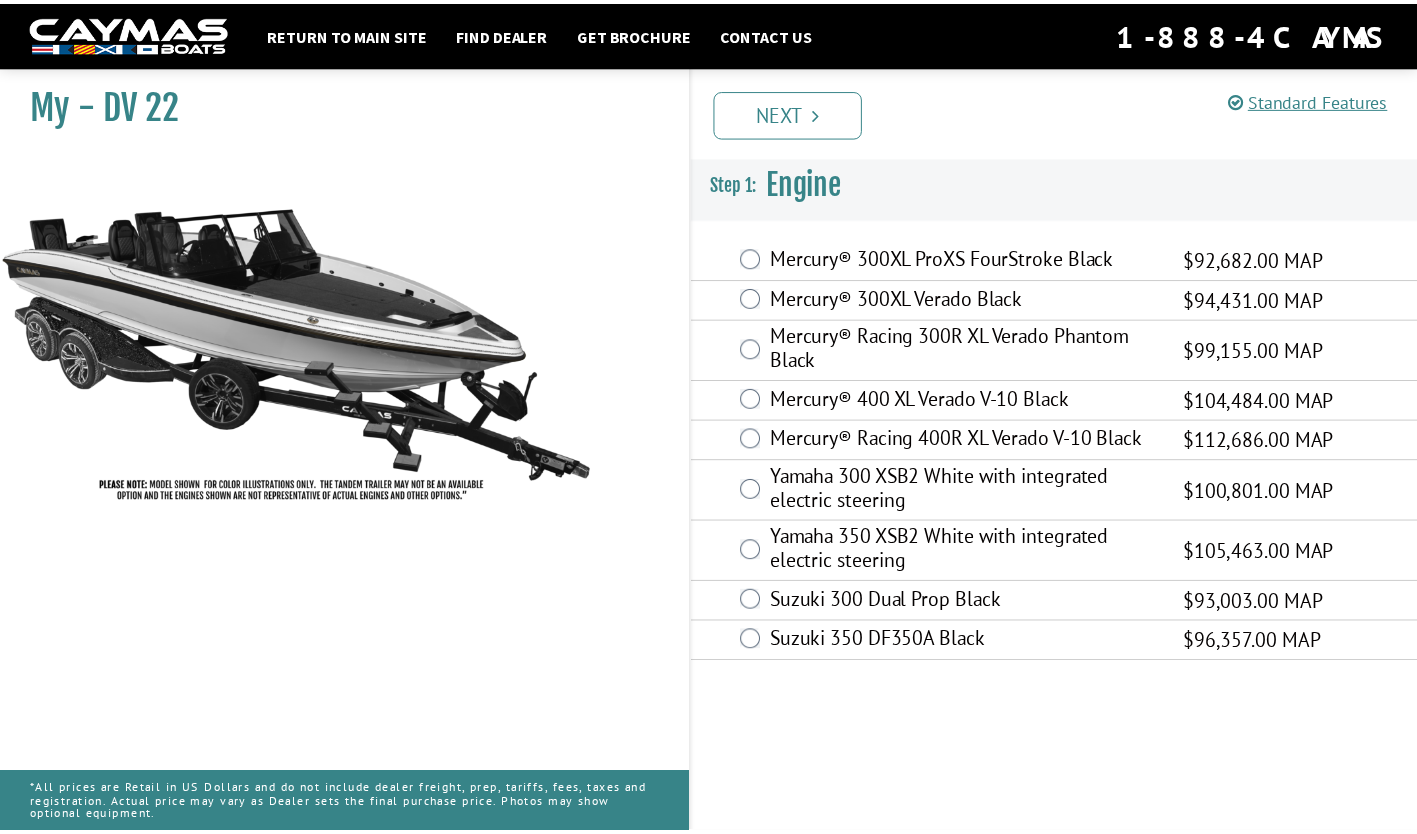 scroll, scrollTop: 0, scrollLeft: 0, axis: both 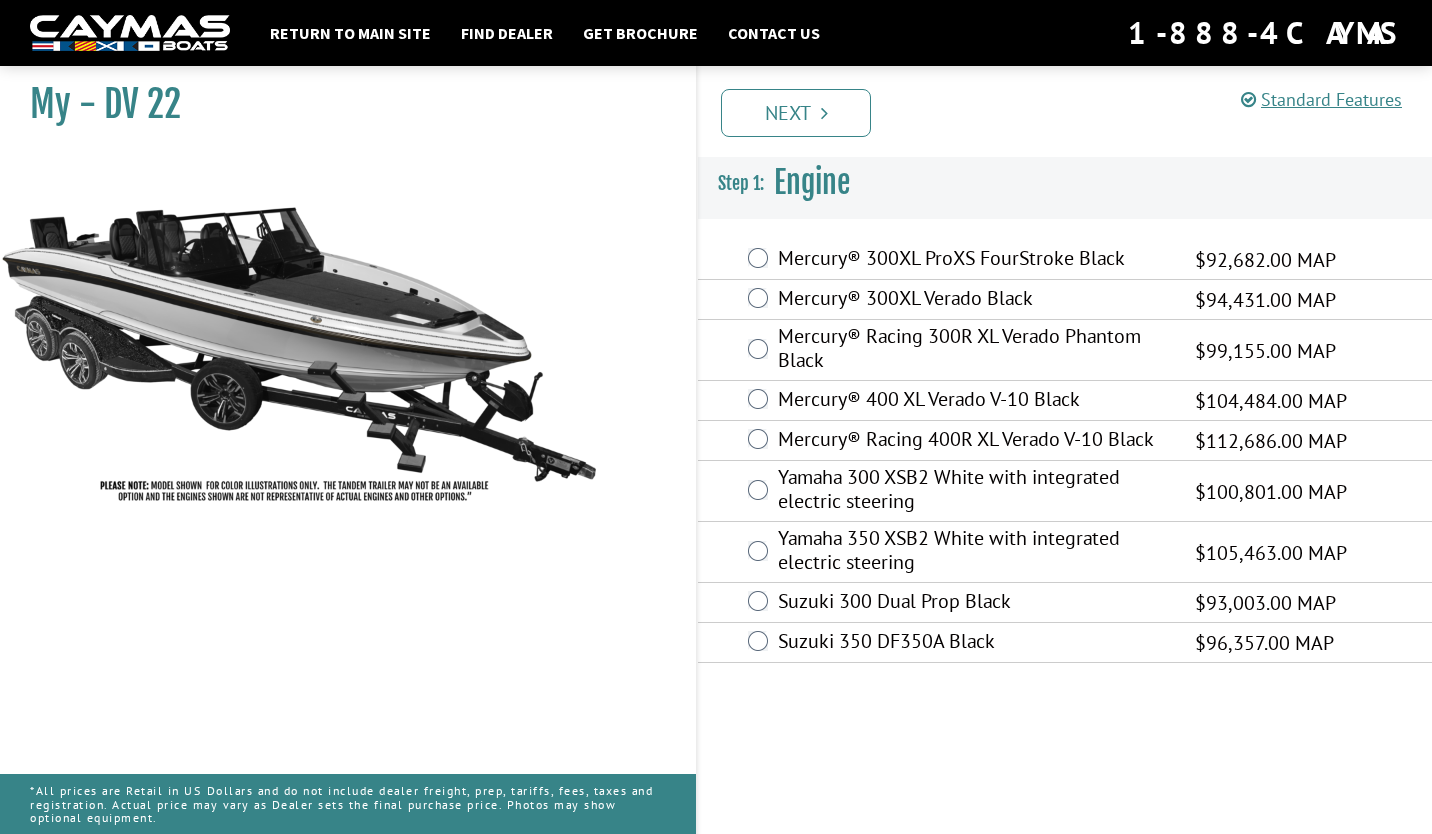 click at bounding box center (300, 334) 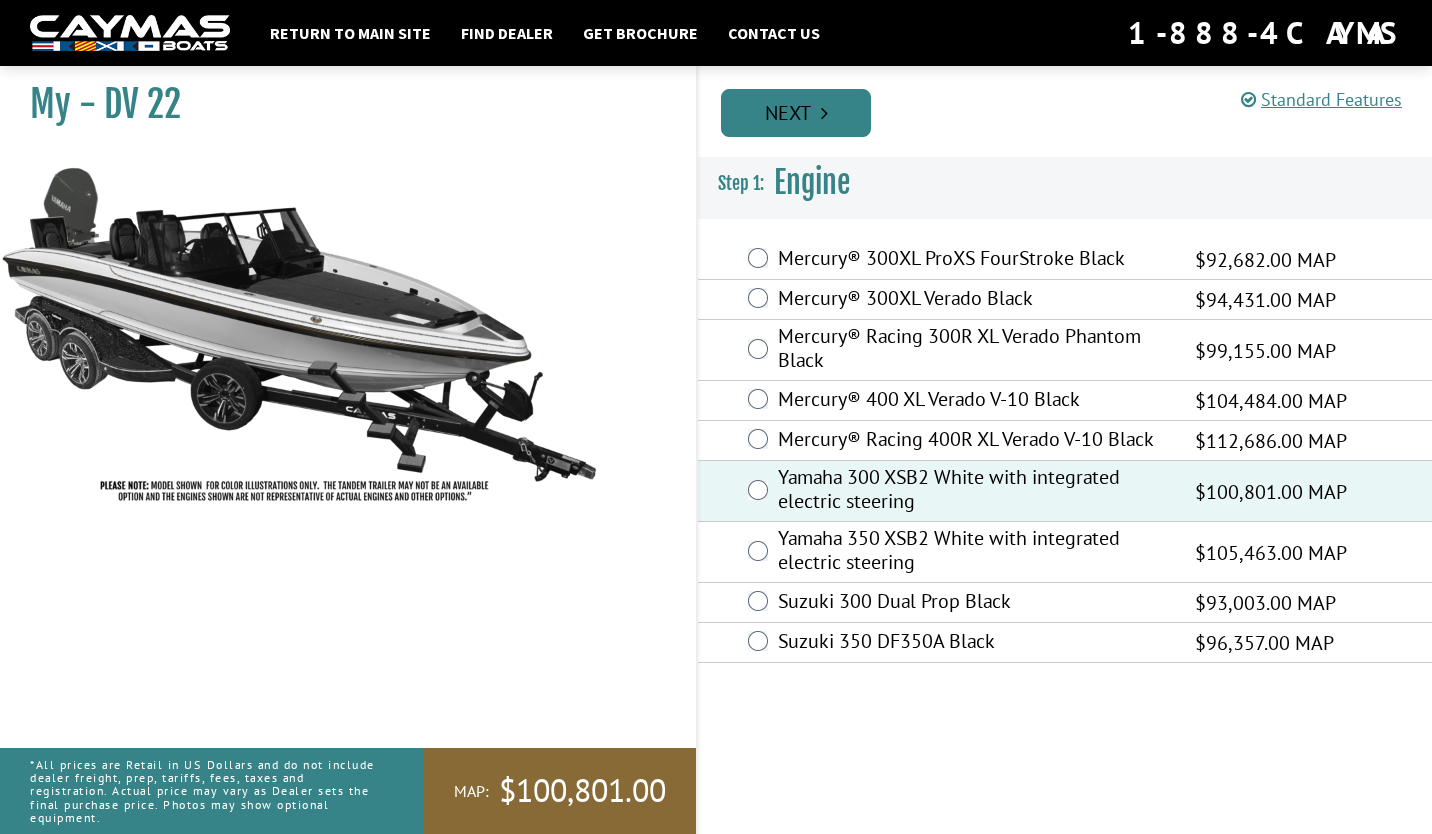 click on "Next" at bounding box center [796, 113] 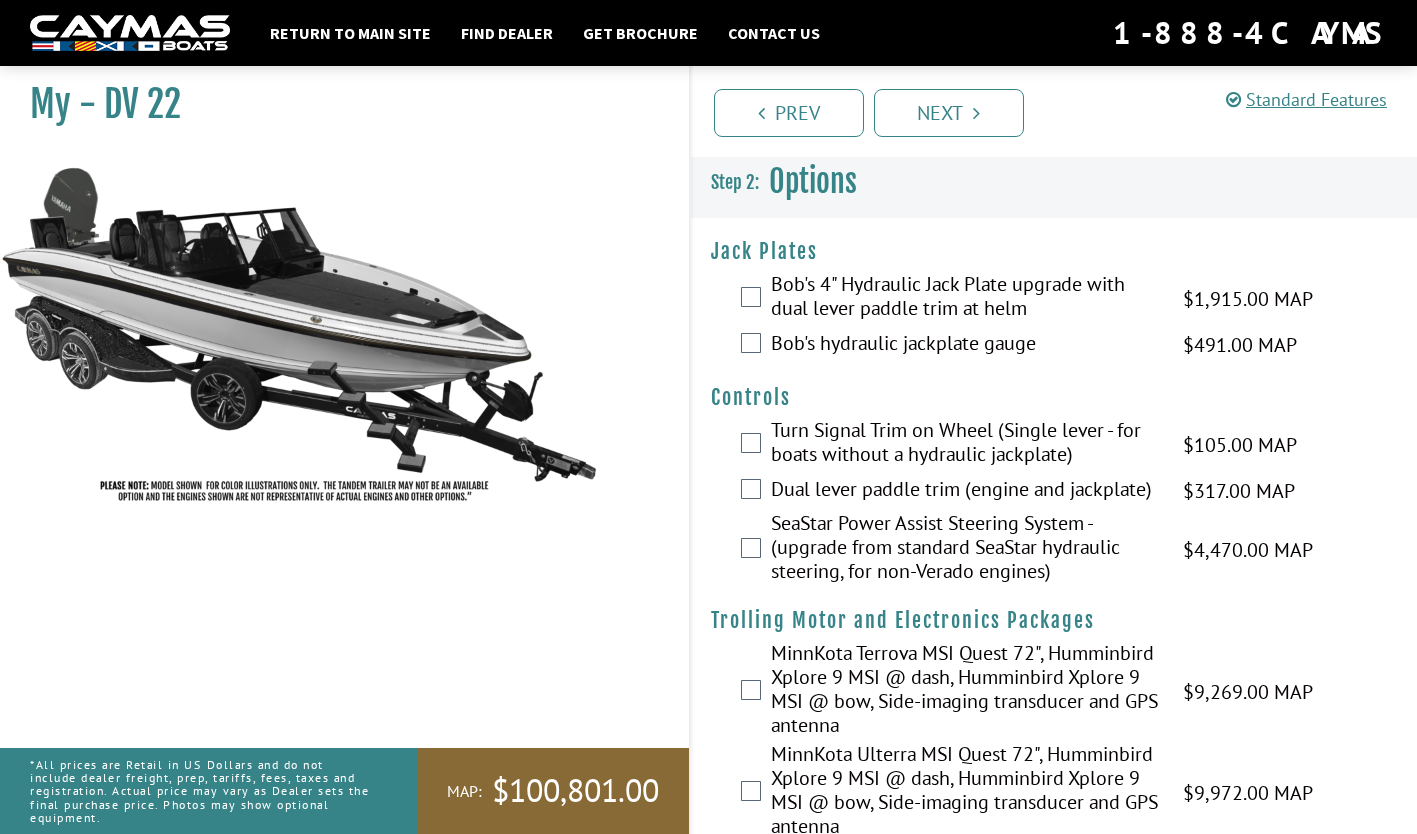 click on "Bob's 4" Hydraulic Jack Plate upgrade with dual lever paddle trim at helm
$1,915.00 MAP
$2,261.00 MSRP" at bounding box center (1054, 298) 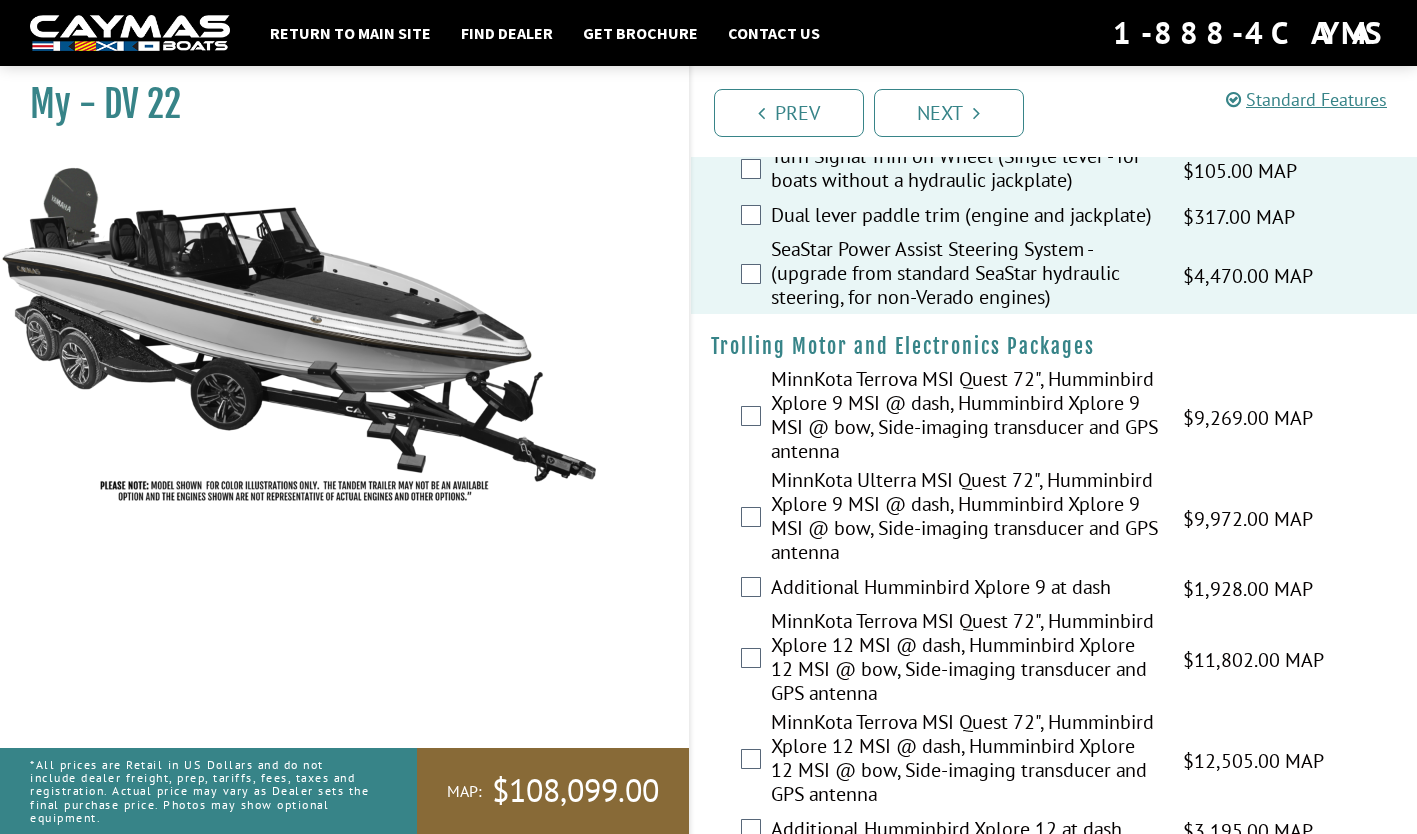 scroll, scrollTop: 400, scrollLeft: 0, axis: vertical 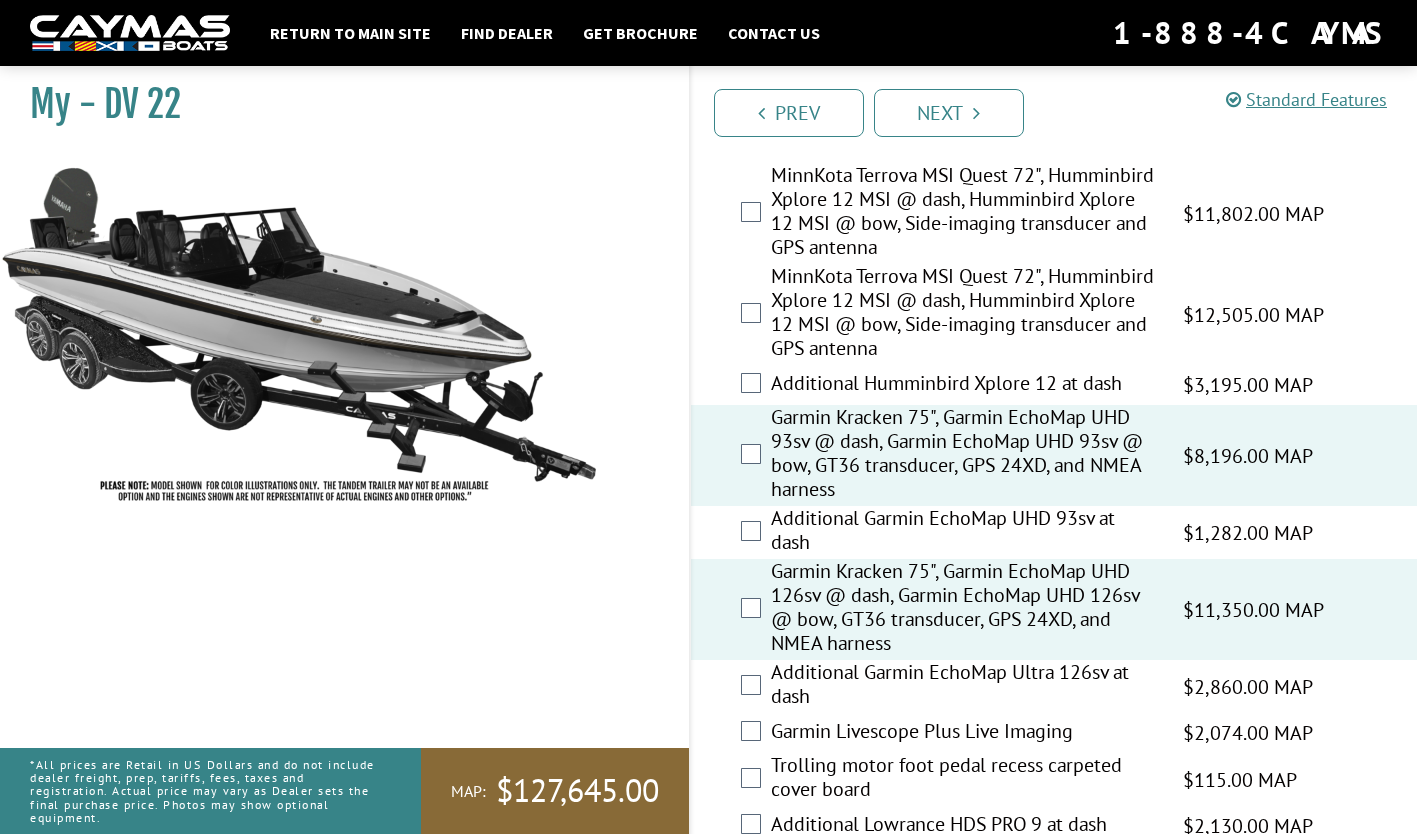 click on "Garmin Kracken 75", Garmin EchoMap UHD 93sv @ dash, Garmin EchoMap UHD 93sv @ bow, GT36 transducer, GPS 24XD, and NMEA harness
$8,196.00 MAP
$9,676.00 MSRP" at bounding box center [1054, 455] 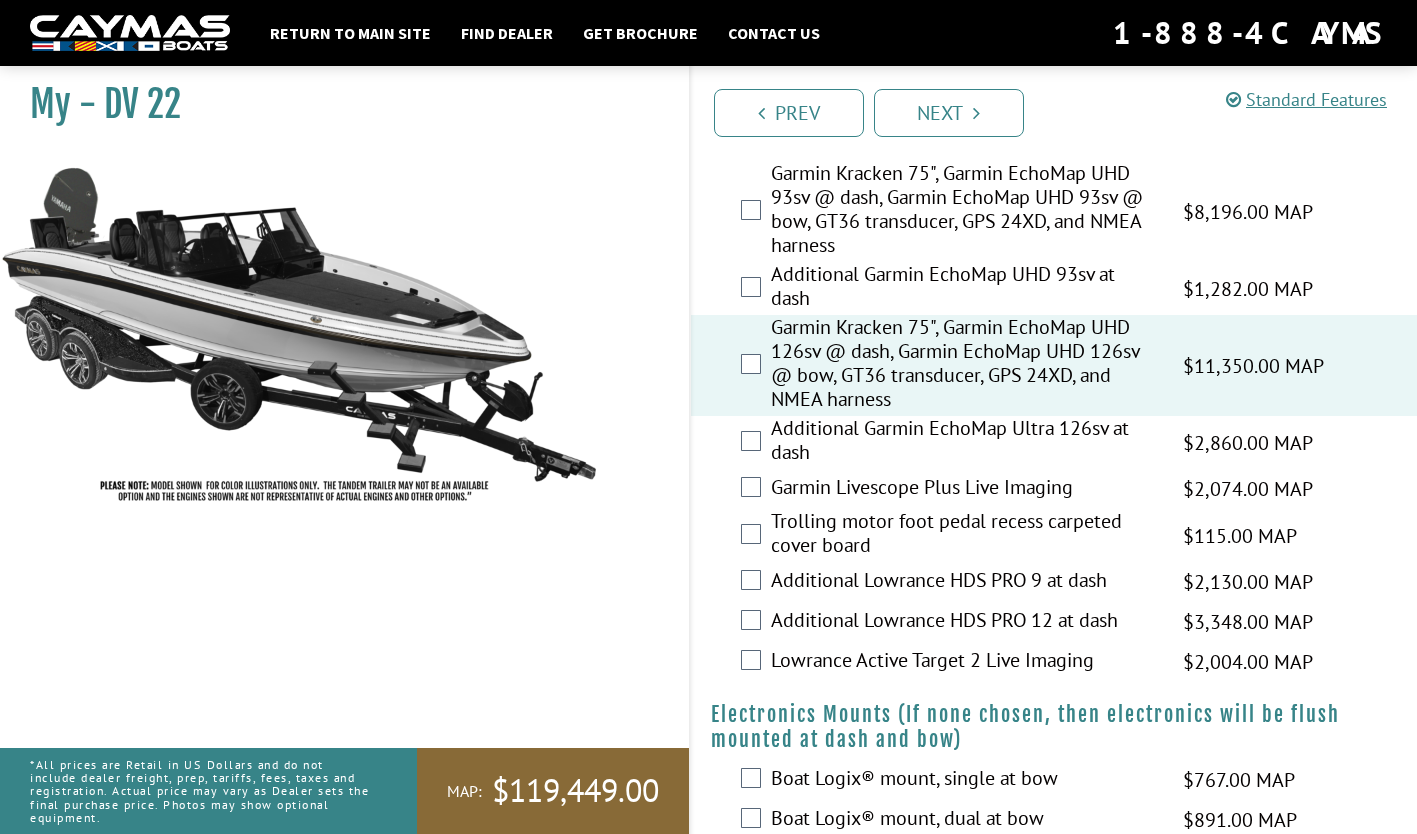 scroll, scrollTop: 1000, scrollLeft: 0, axis: vertical 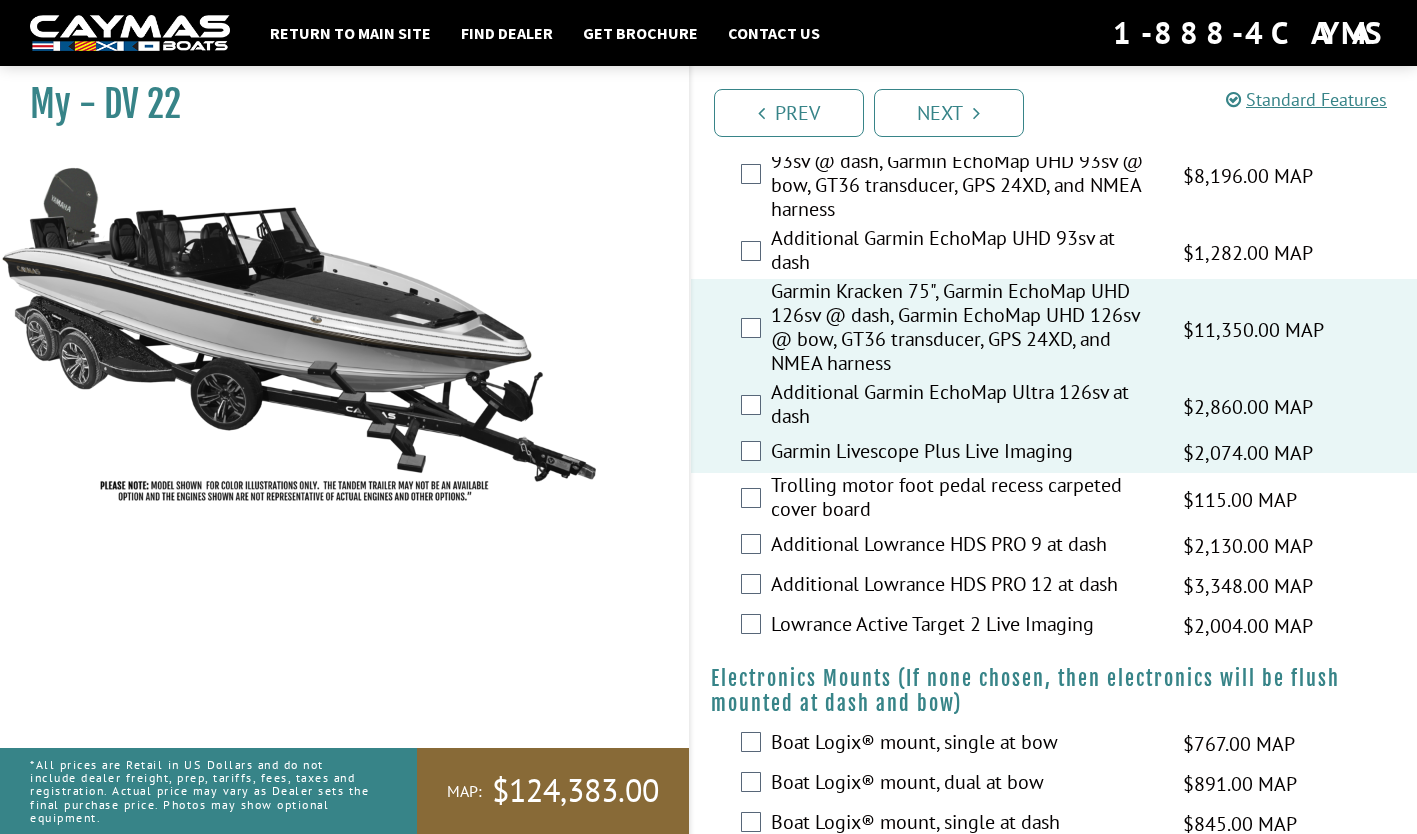 click on "Additional Garmin EchoMap Ultra 126sv at dash
$2,860.00 MAP
$3,376.00 MSRP" at bounding box center (1054, 406) 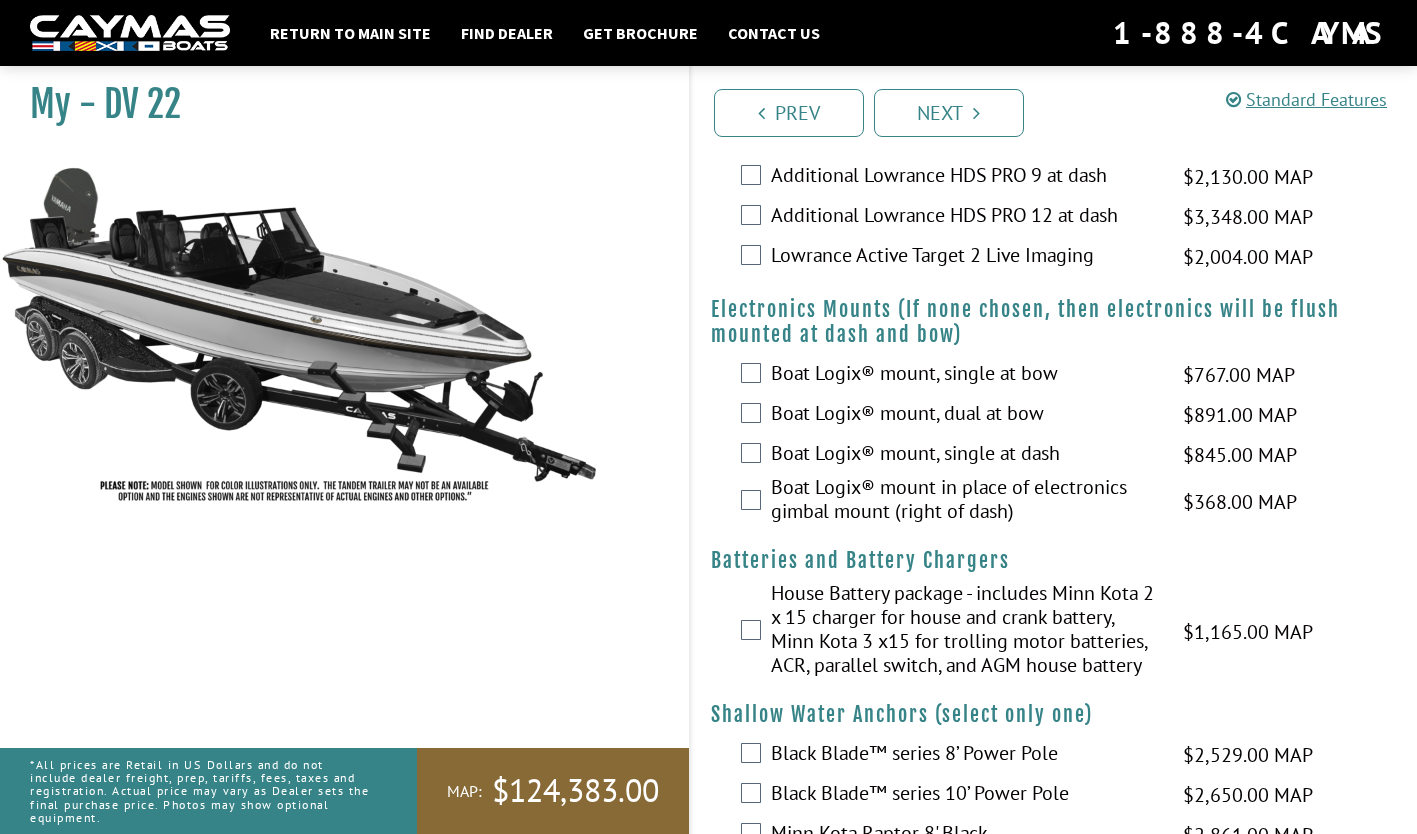scroll, scrollTop: 1400, scrollLeft: 0, axis: vertical 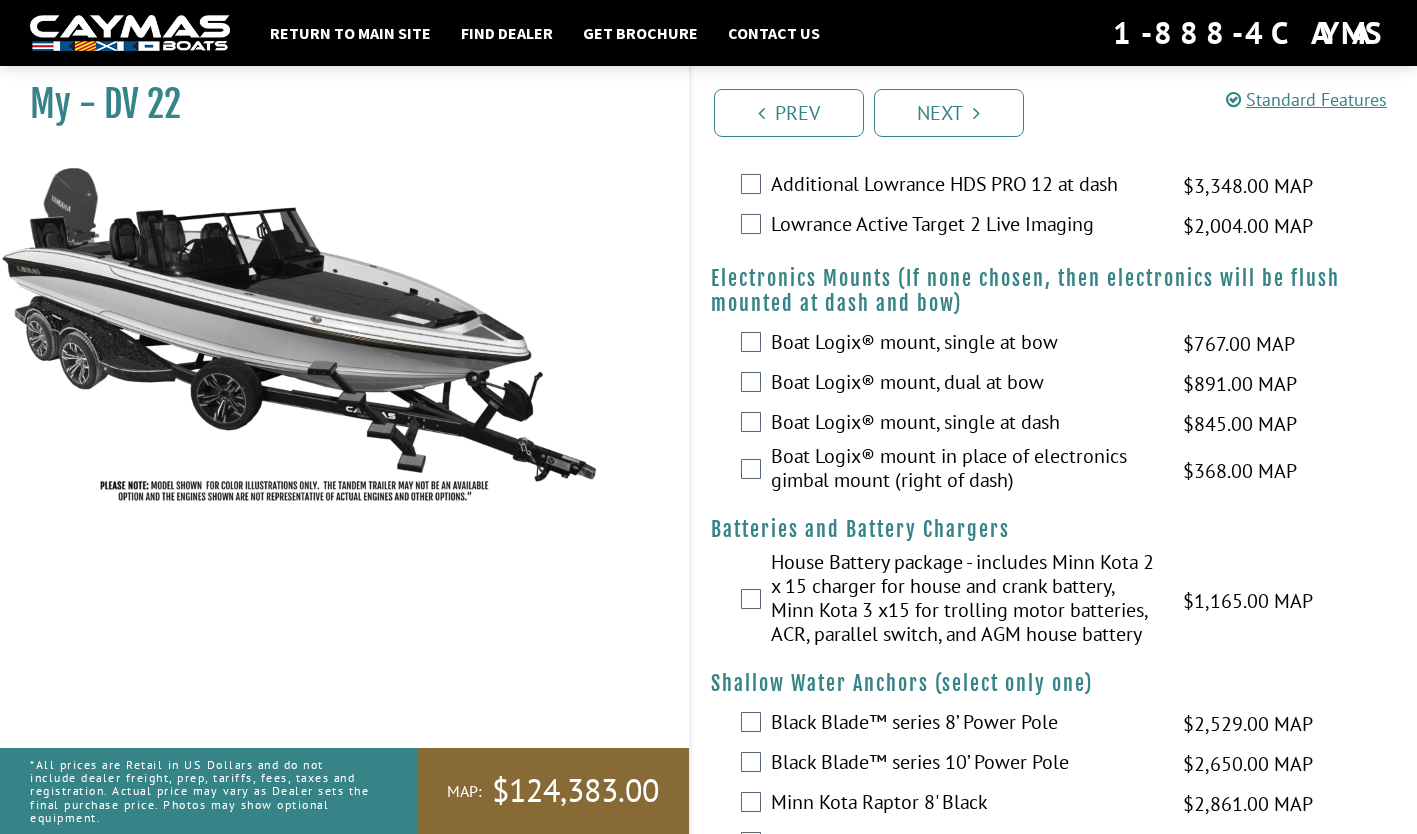 click on "Jack Plates
Please select option.
Bob's 4" Hydraulic Jack Plate upgrade with dual lever paddle trim at helm
$1,915.00 MAP
$2,261.00 MSRP
Bob's hydraulic jackplate gauge
$491.00 MAP
$580.00 MSRP
Controls
Please select option.
Turn Signal Trim on Wheel (Single lever - for boats without a hydraulic jackplate)
$105.00 MAP
$125.00 MSRP
Dual lever paddle trim (engine and jackplate)
$317.00 MAP
$375.00 MSRP
SeaStar Power Assist Steering System - (upgrade from standard SeaStar hydraulic steering, for non-Verado engines)
$4,470.00 MAP
$5,277.00 MSRP
Trolling Motor and Electronics Packages
Please select option." at bounding box center (1054, 1768) 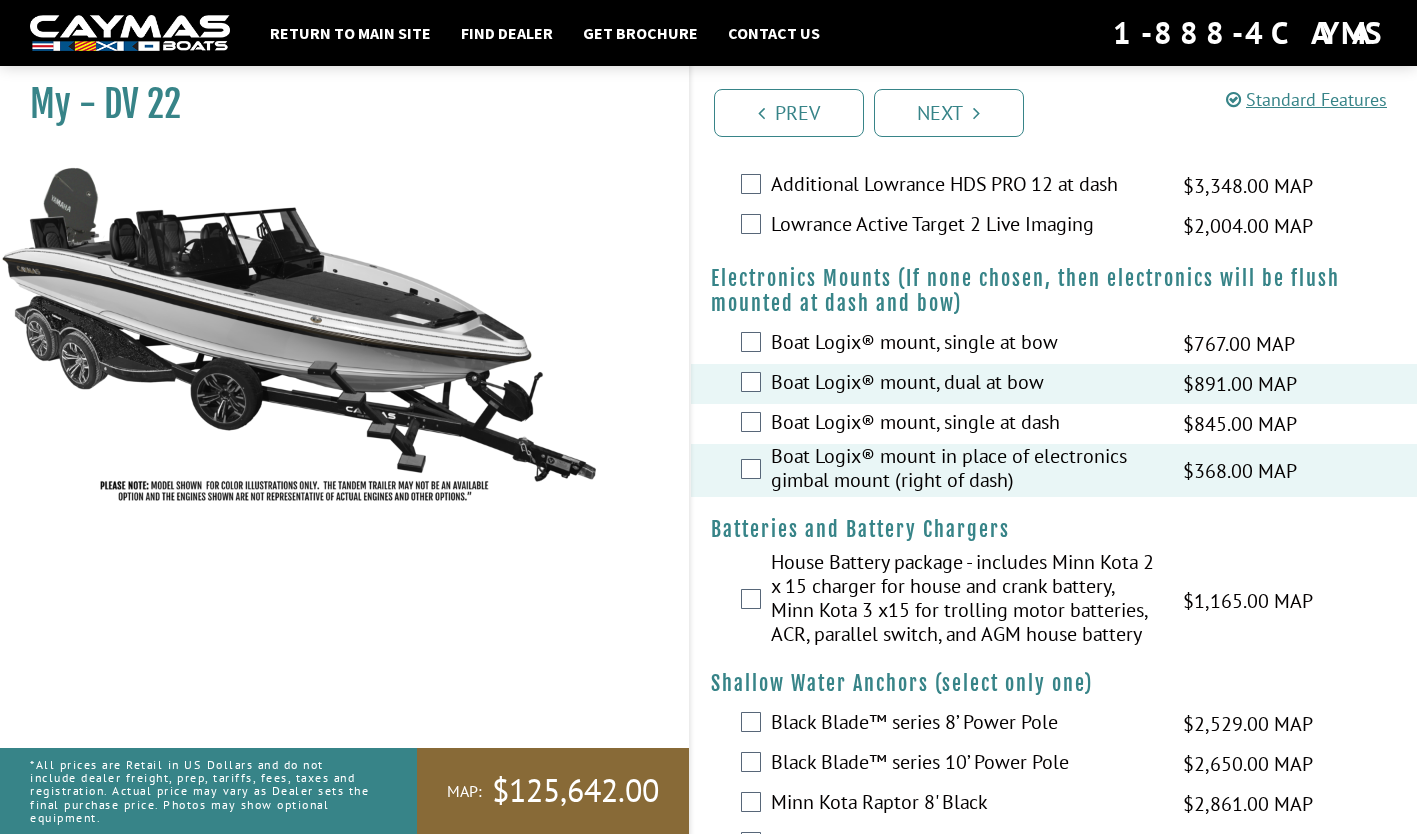 click on "My - DV 22" at bounding box center (334, 474) 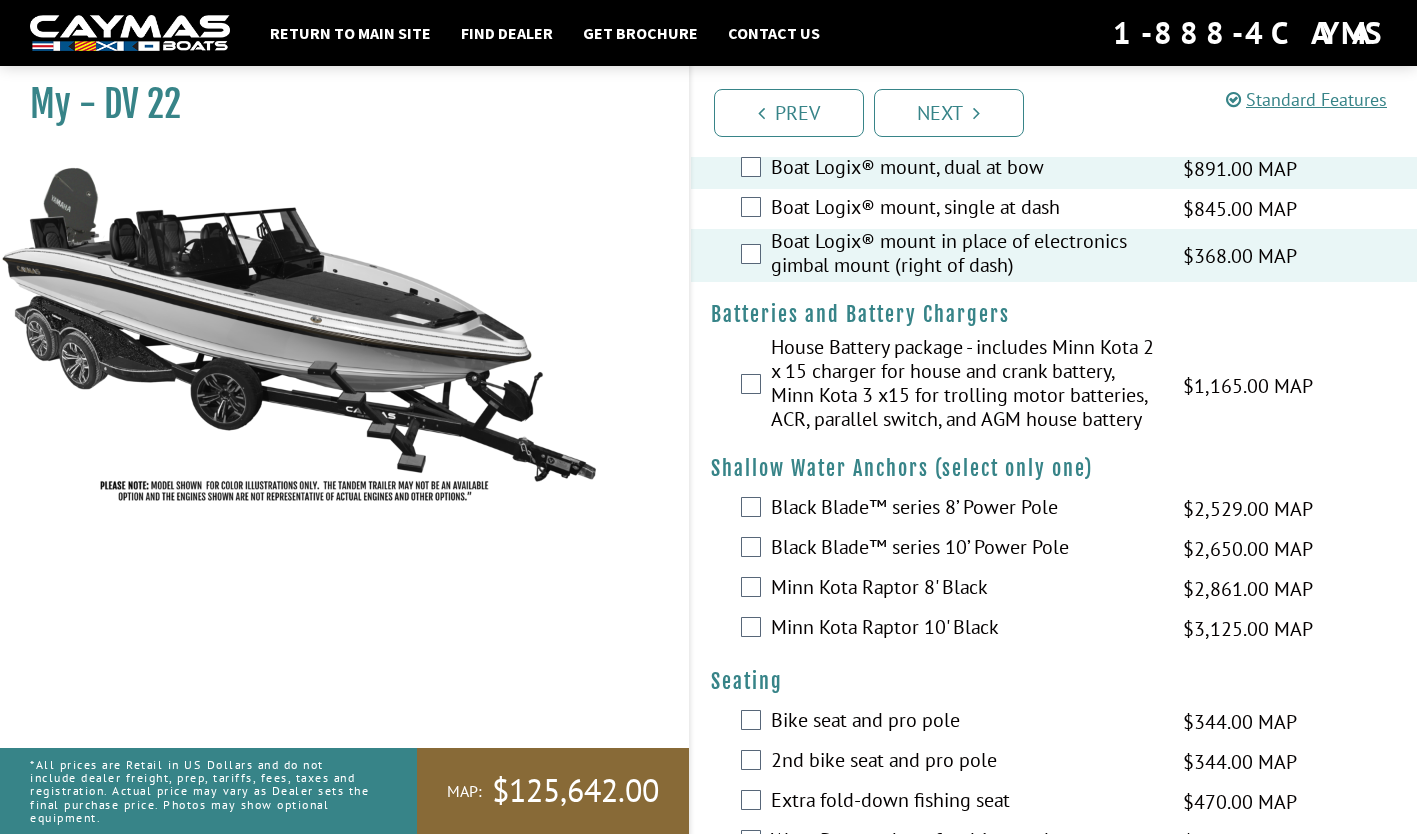 scroll, scrollTop: 1640, scrollLeft: 0, axis: vertical 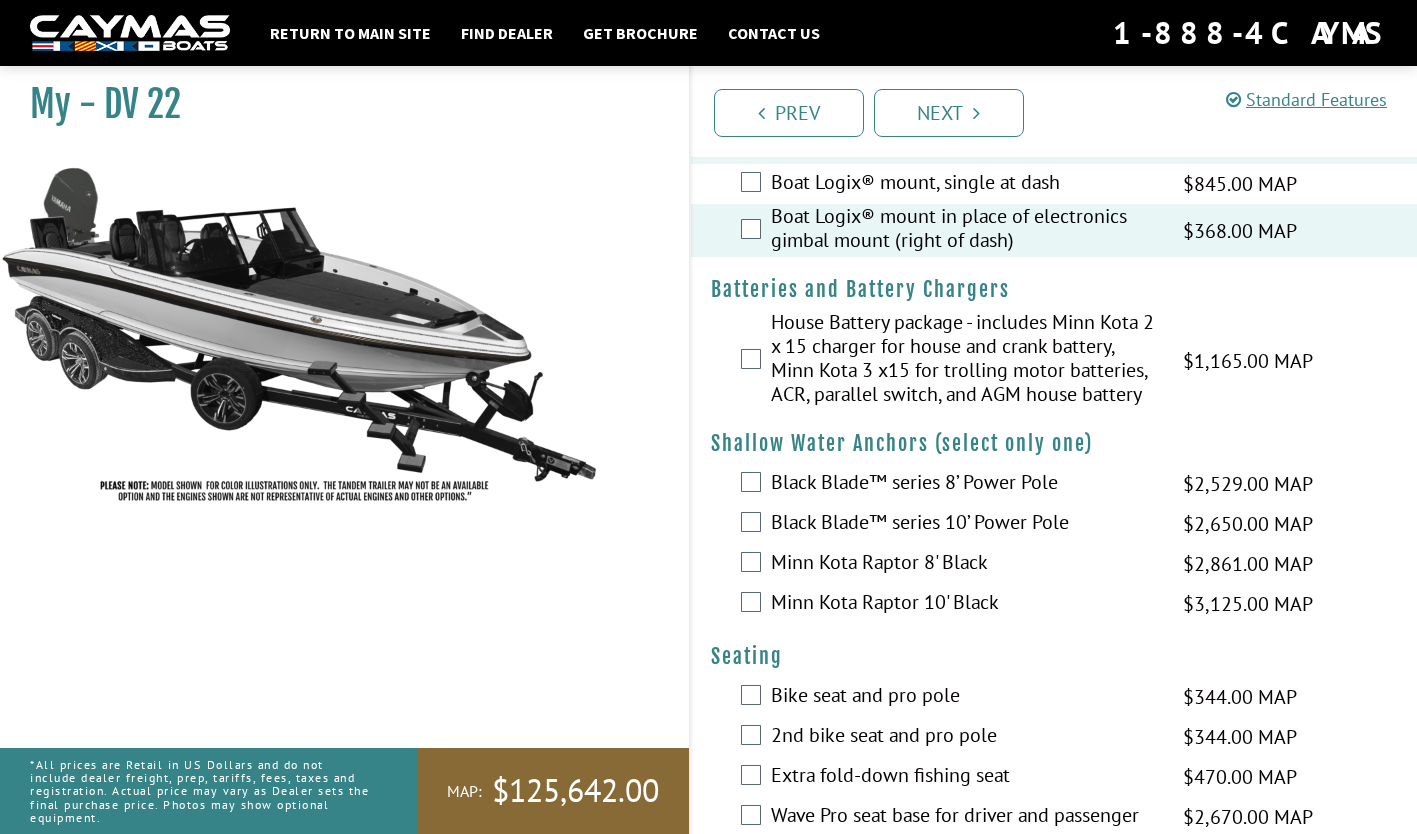 click on "House Battery package - includes Minn Kota 2 x 15 charger for house and crank battery, Minn Kota 3 x15 for trolling motor batteries, ACR, parallel switch, and AGM house battery
$1,165.00 MAP
$1,376.00 MSRP" at bounding box center (1054, 360) 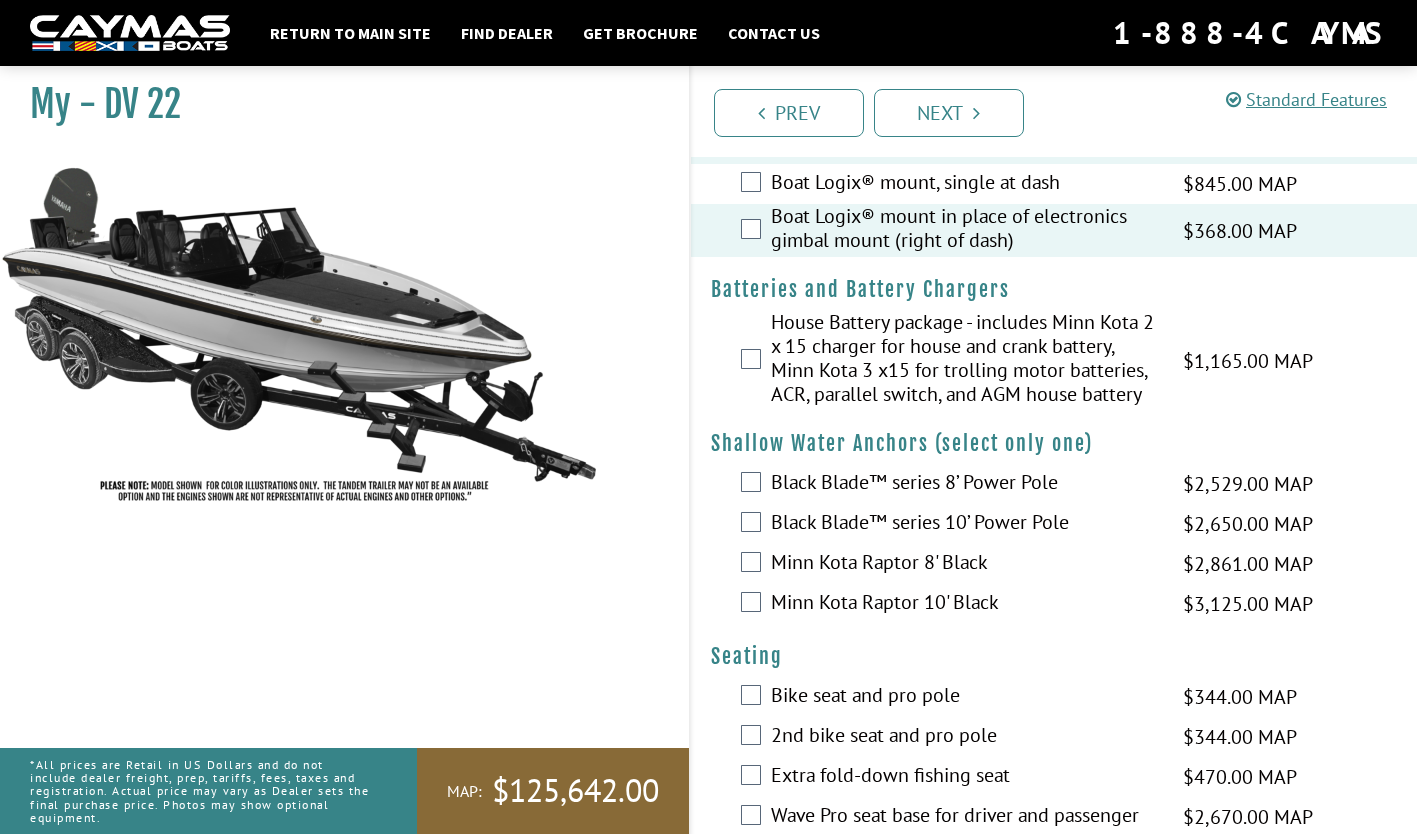 click on "Black Blade™ series 10’ Power Pole
$2,650.00 MAP
$3,129.00 MSRP" at bounding box center (1054, 524) 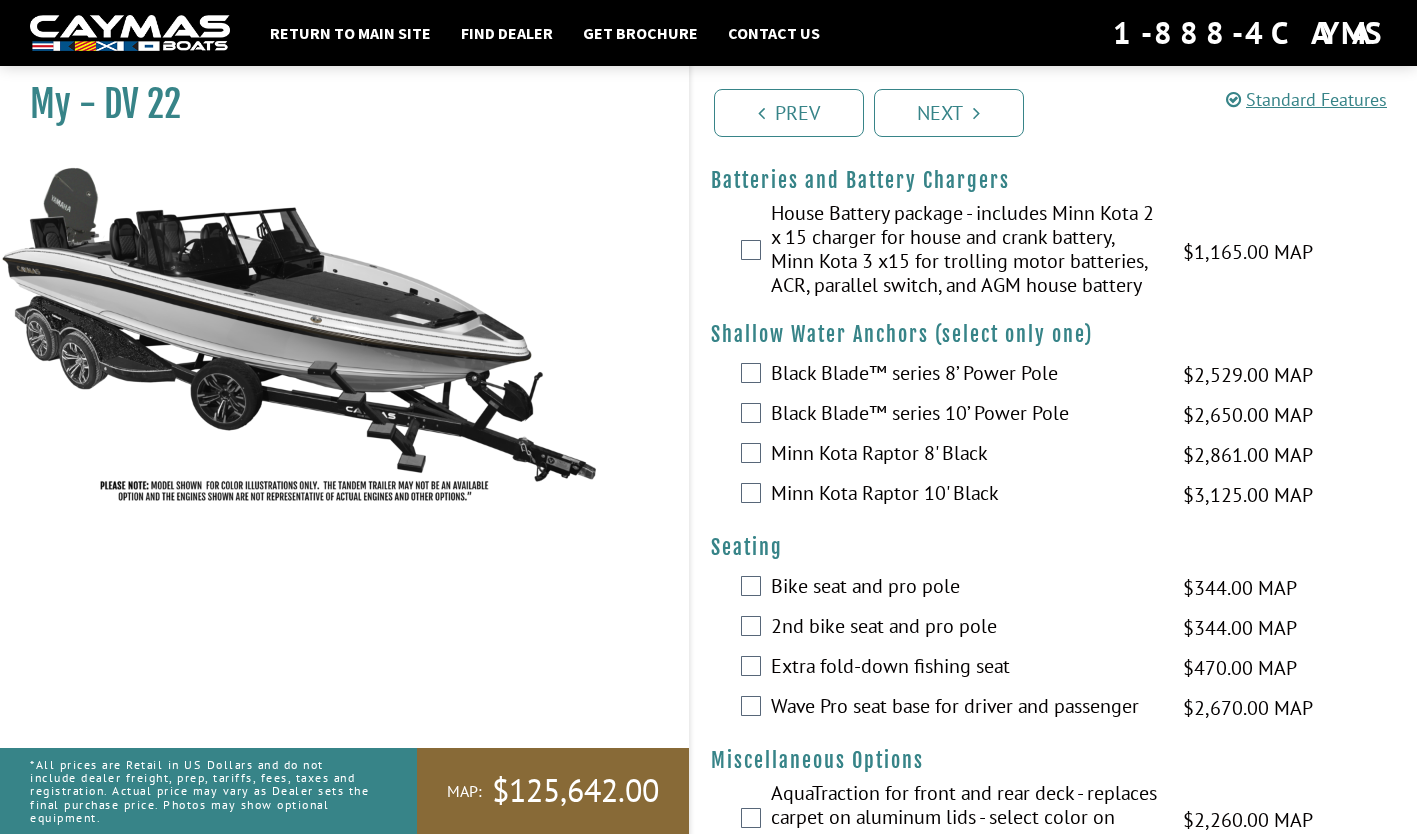 scroll, scrollTop: 1840, scrollLeft: 0, axis: vertical 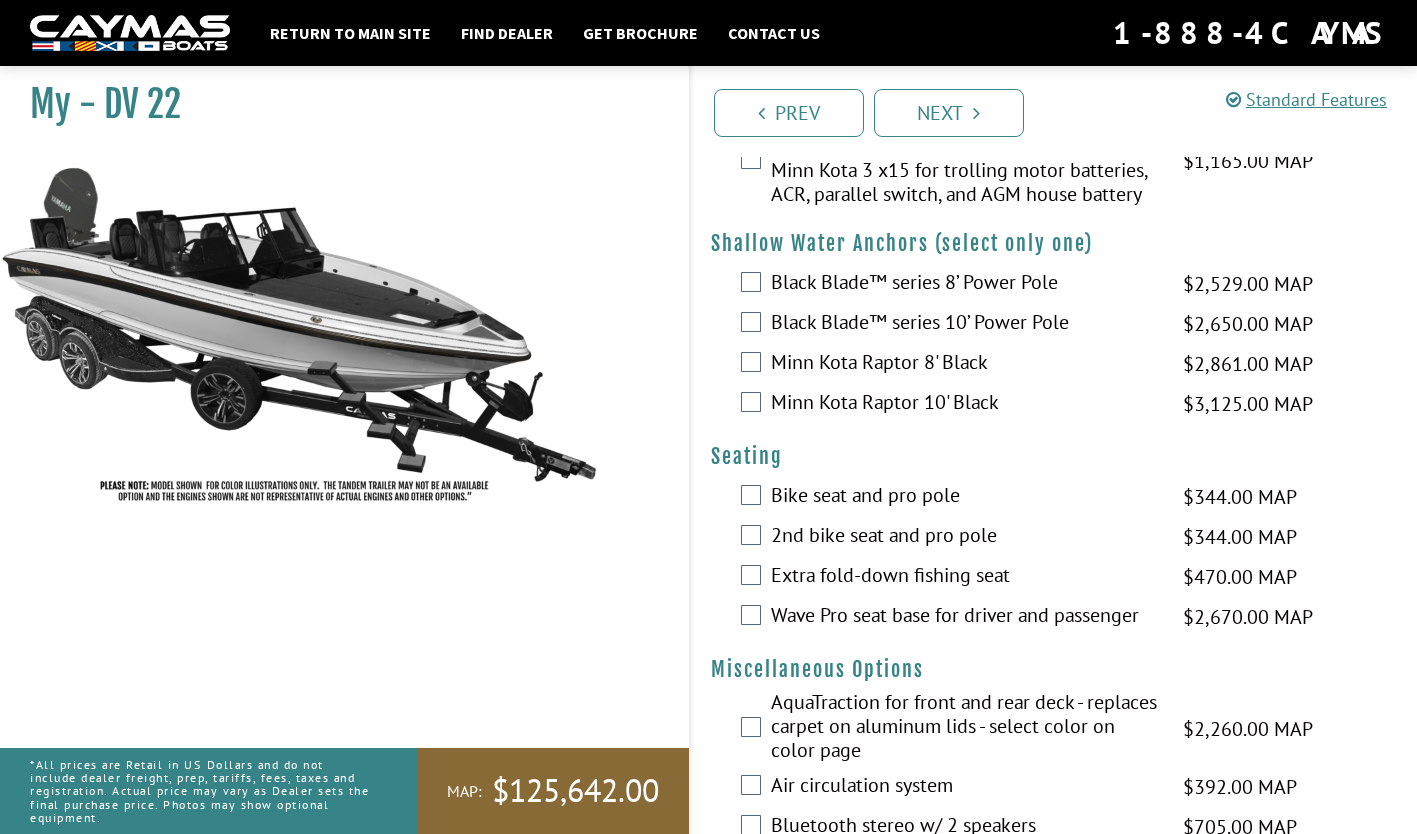 click on "2nd bike seat and pro pole
$344.00 MAP
$406.00 MSRP" at bounding box center (1054, 537) 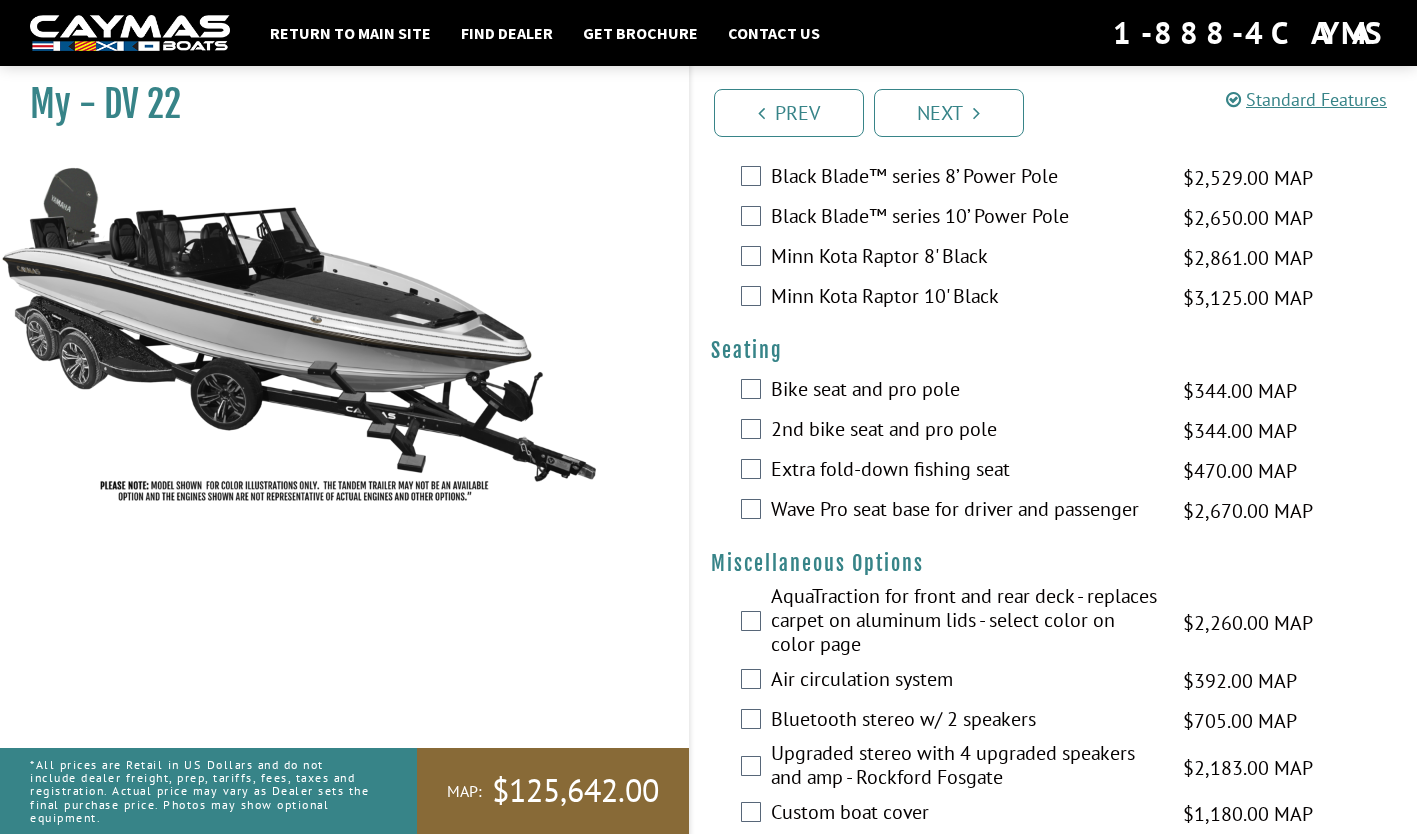 scroll, scrollTop: 2000, scrollLeft: 0, axis: vertical 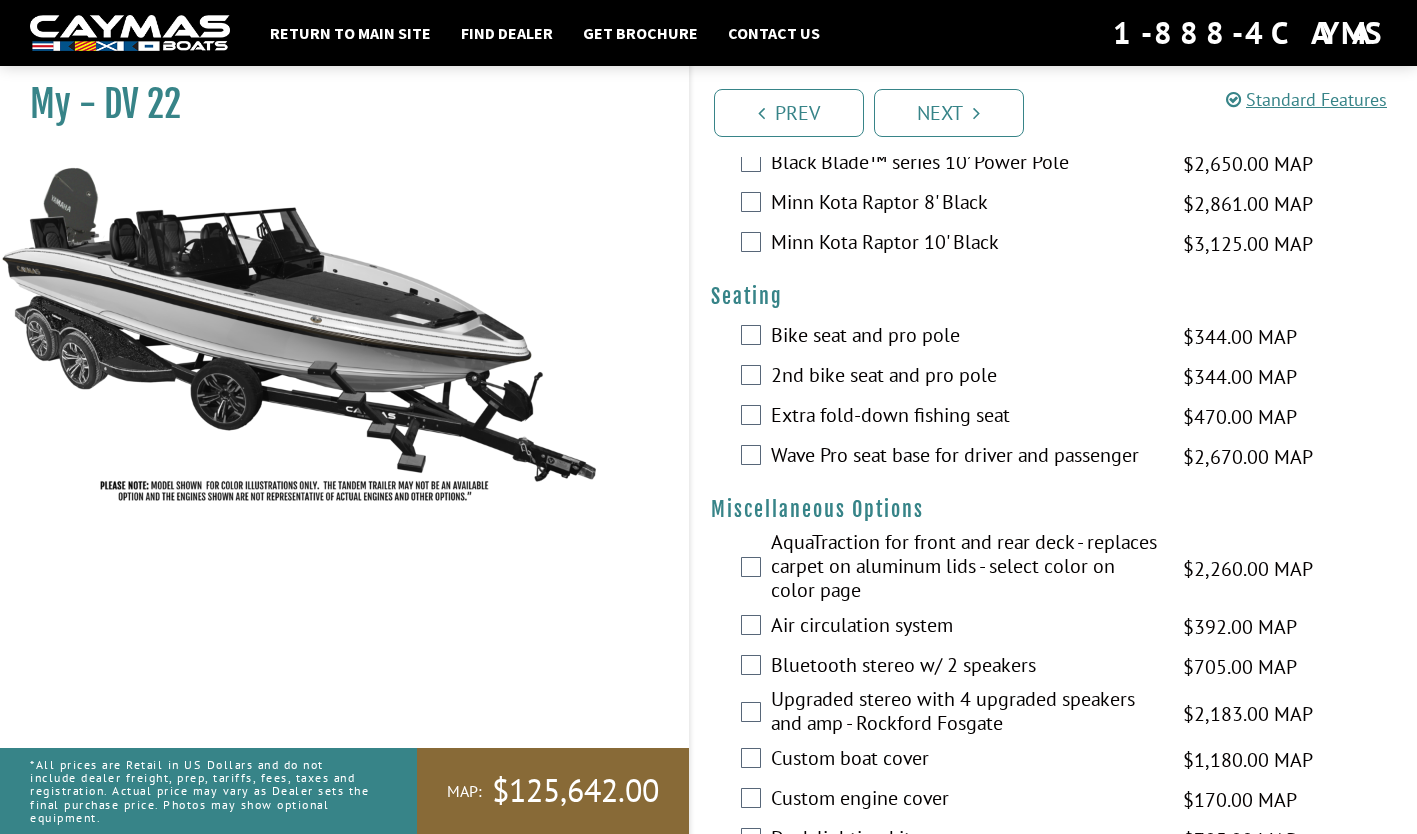 click on "Wave Pro seat base for driver and passenger
$2,670.00 MAP
$3,152.00 MSRP" at bounding box center (1054, 457) 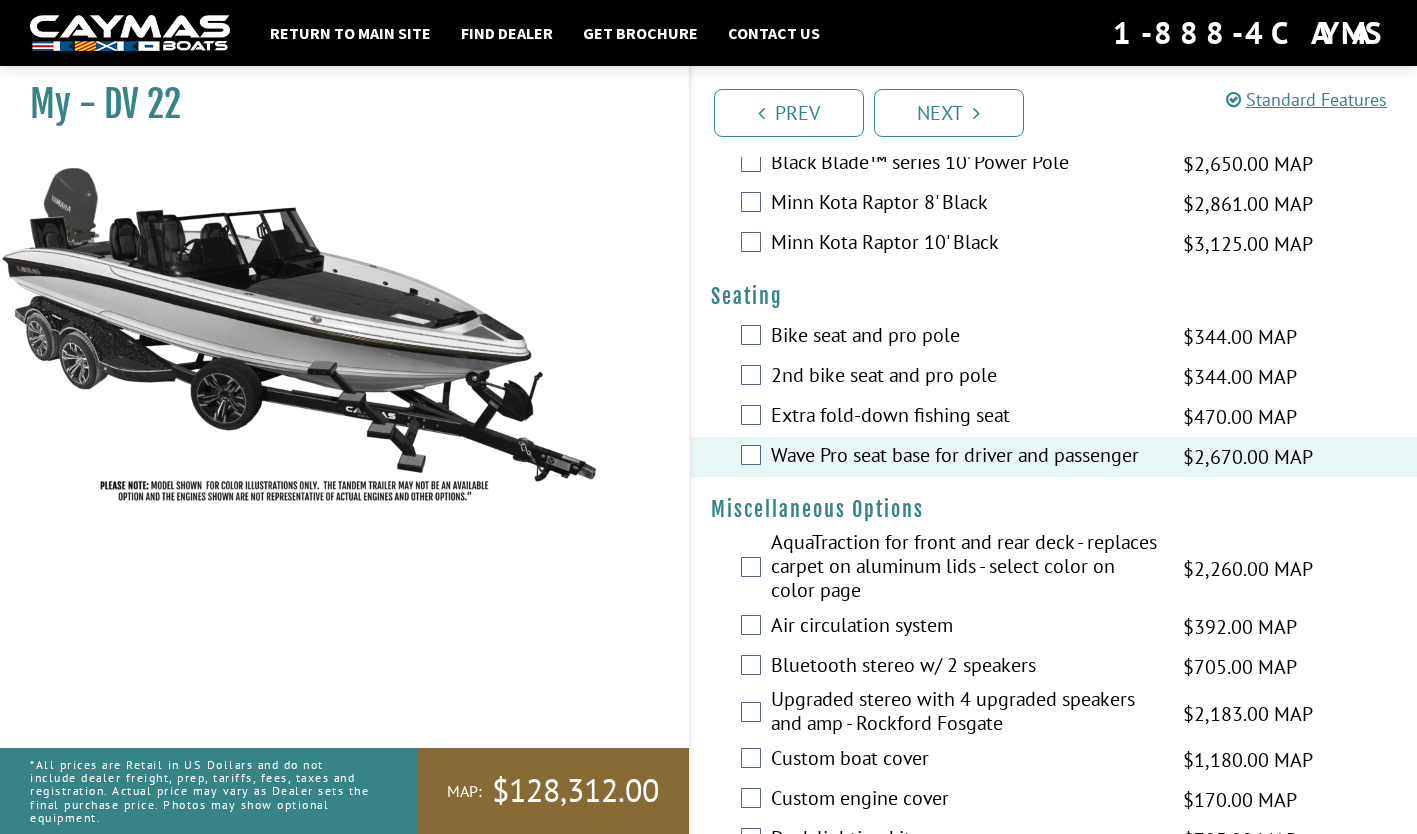 click on "Jack Plates
Please select option.
Bob's 4" Hydraulic Jack Plate upgrade with dual lever paddle trim at helm
$1,915.00 MAP
$2,261.00 MSRP
Bob's hydraulic jackplate gauge
$491.00 MAP
$580.00 MSRP
Controls
Please select option.
Turn Signal Trim on Wheel (Single lever - for boats without a hydraulic jackplate)
$105.00 MAP
$125.00 MSRP
Dual lever paddle trim (engine and jackplate)
$317.00 MAP
$375.00 MSRP
SeaStar Power Assist Steering System - (upgrade from standard SeaStar hydraulic steering, for non-Verado engines)
$4,470.00 MAP
$5,277.00 MSRP
Trolling Motor and Electronics Packages
Please select option." at bounding box center [1054, 1168] 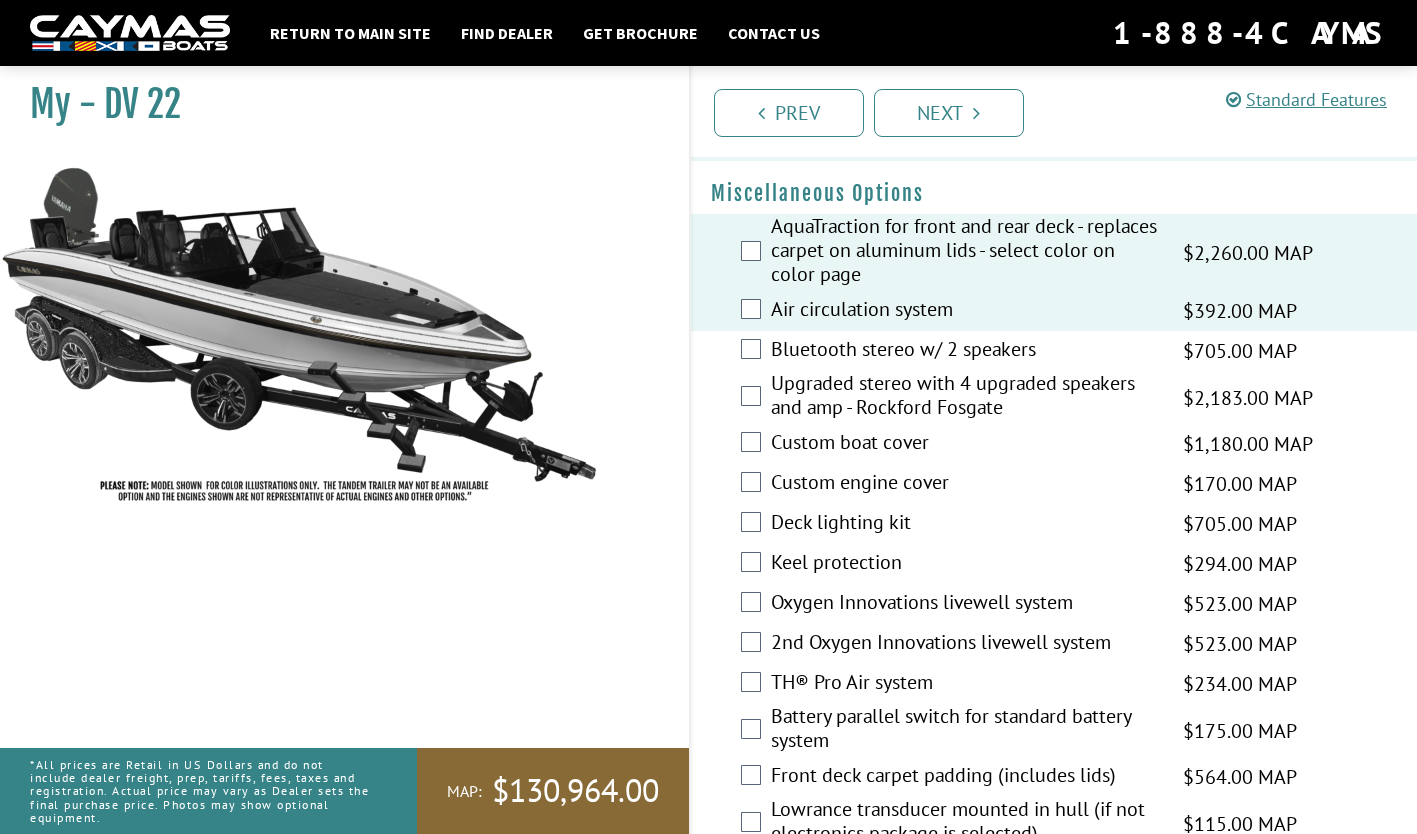 scroll, scrollTop: 2320, scrollLeft: 0, axis: vertical 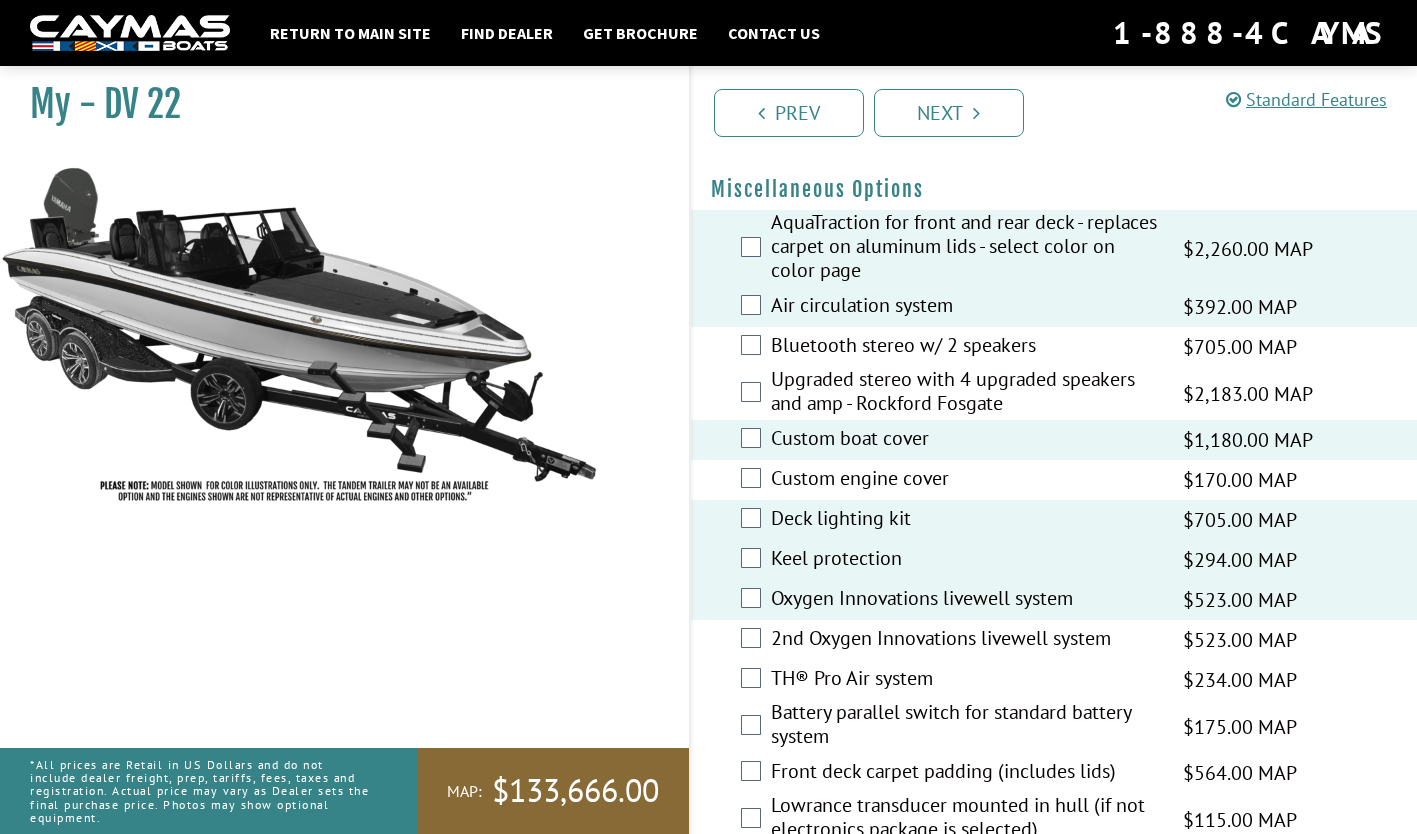click on "2nd Oxygen Innovations livewell system
$523.00 MAP
$618.00 MSRP" at bounding box center (1054, 640) 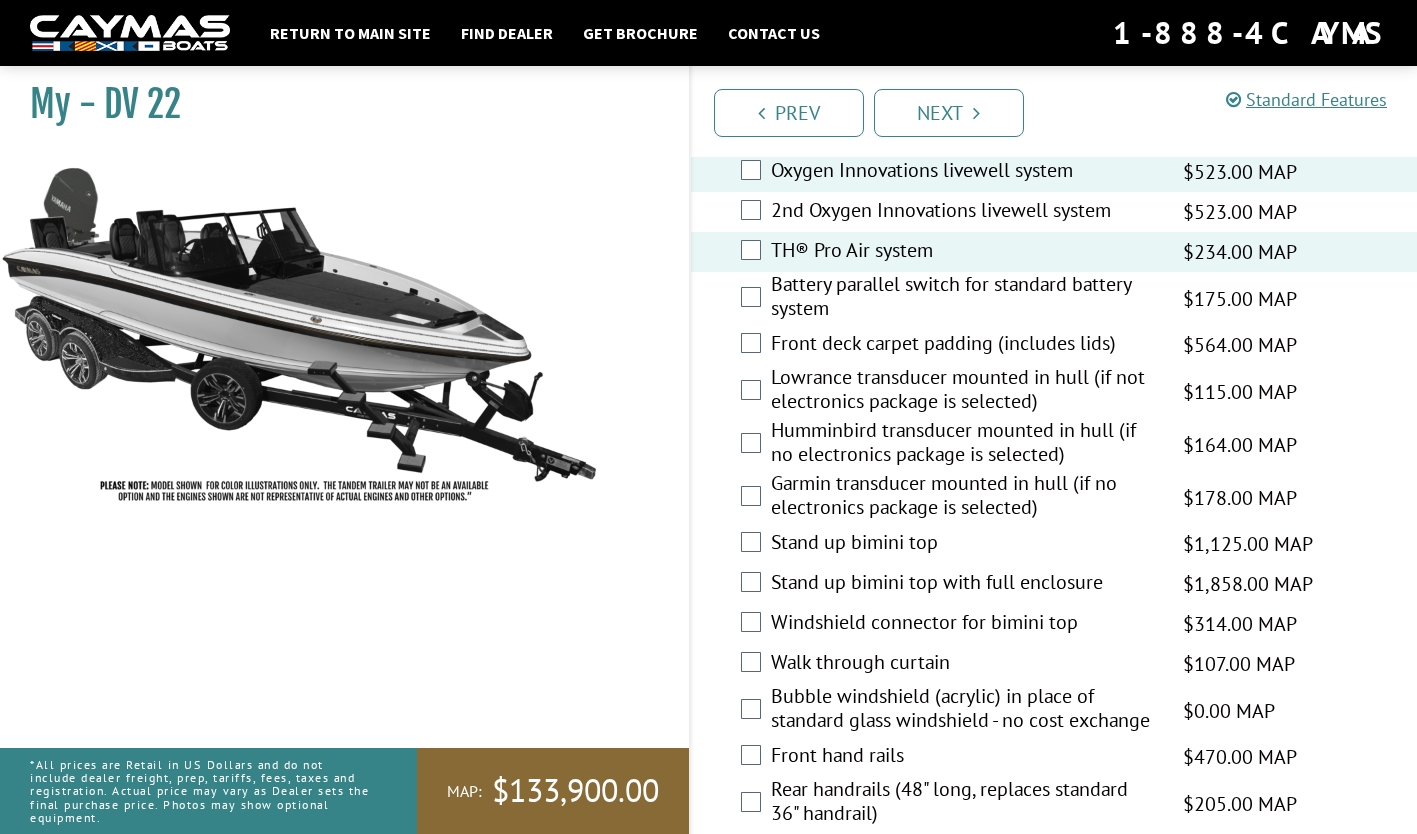scroll, scrollTop: 2800, scrollLeft: 0, axis: vertical 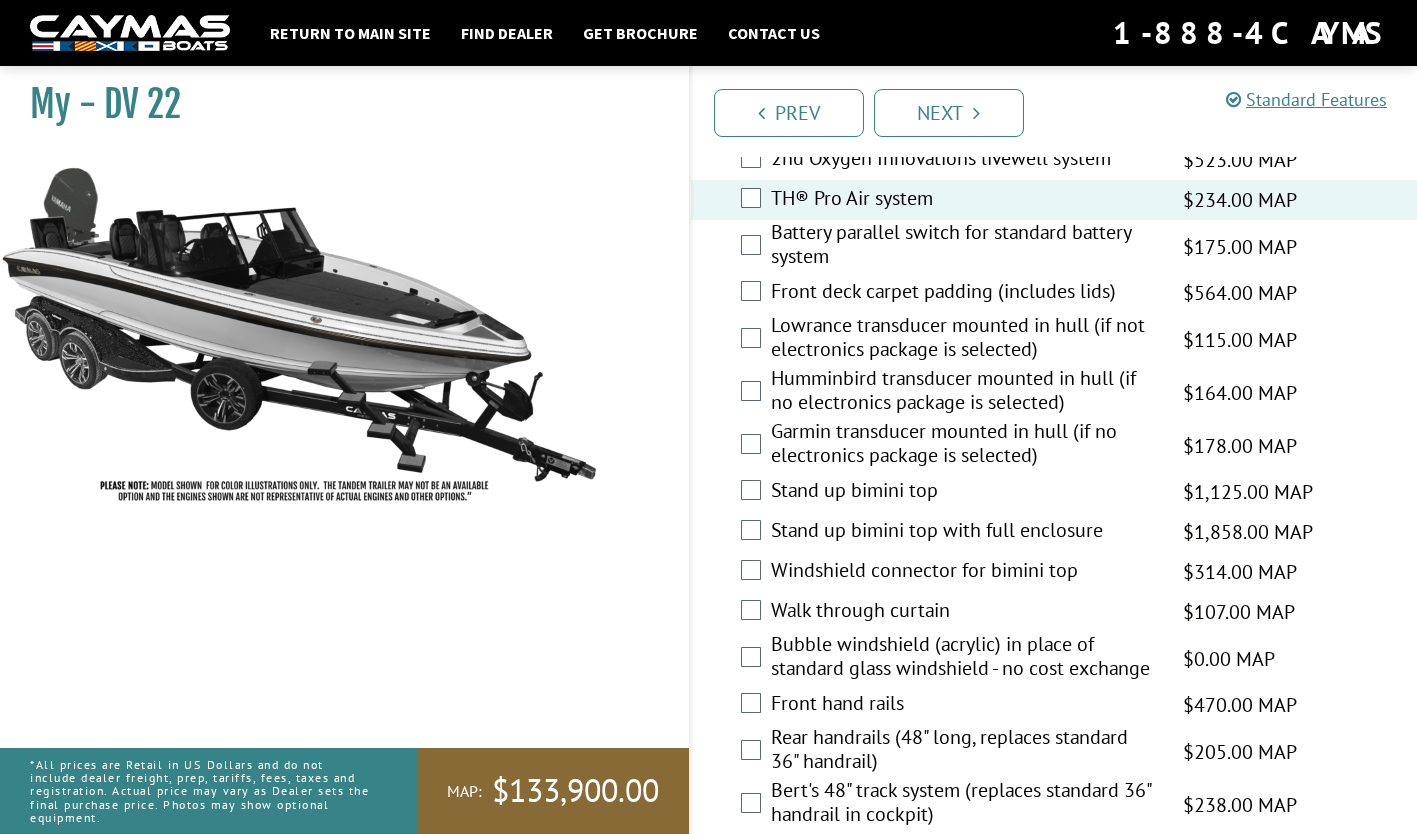 click on "Battery parallel switch for standard battery system
$175.00 MAP
$206.00 MSRP" at bounding box center [1054, 246] 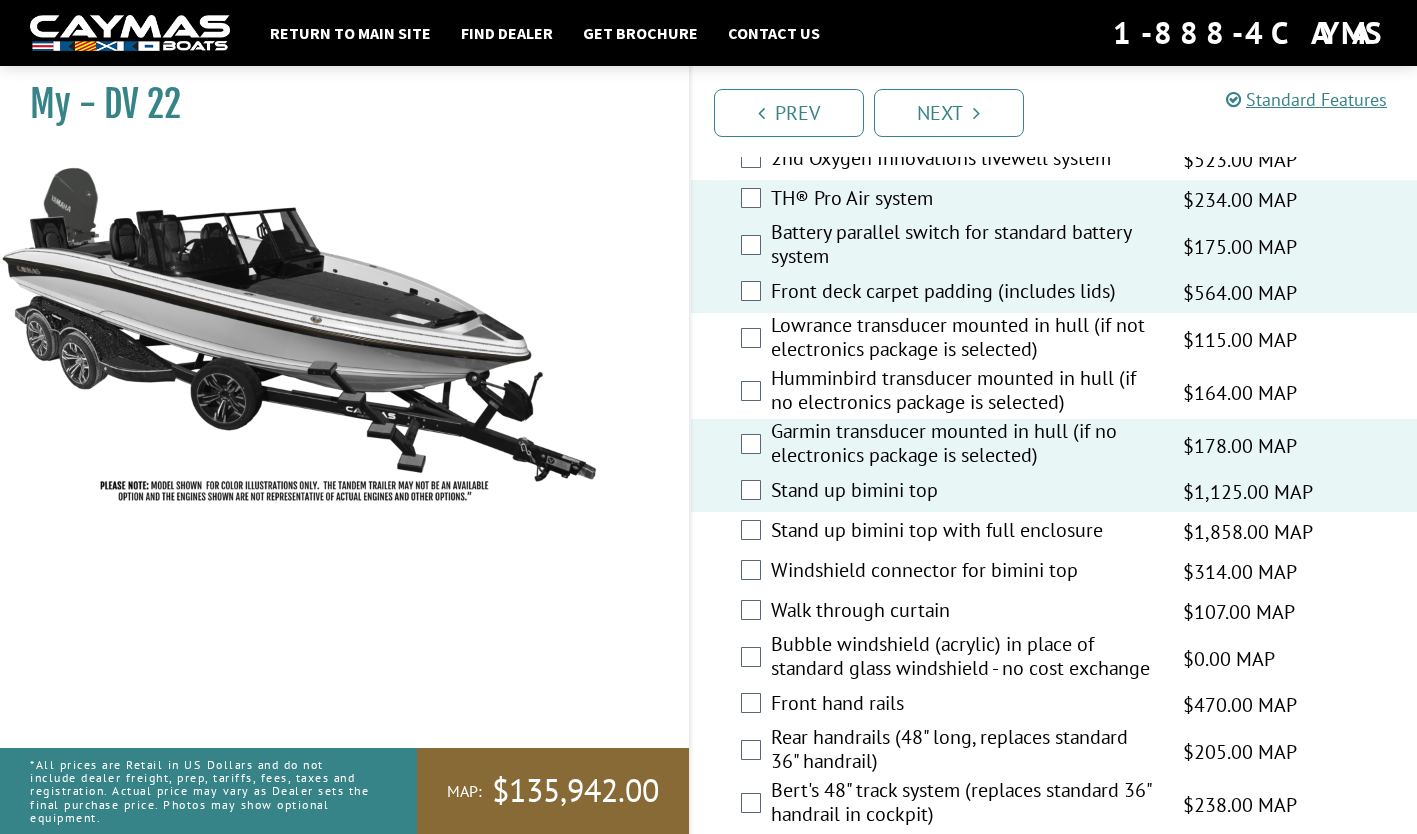 click on "Front hand rails
$470.00 MAP
$555.00 MSRP" at bounding box center [1054, 705] 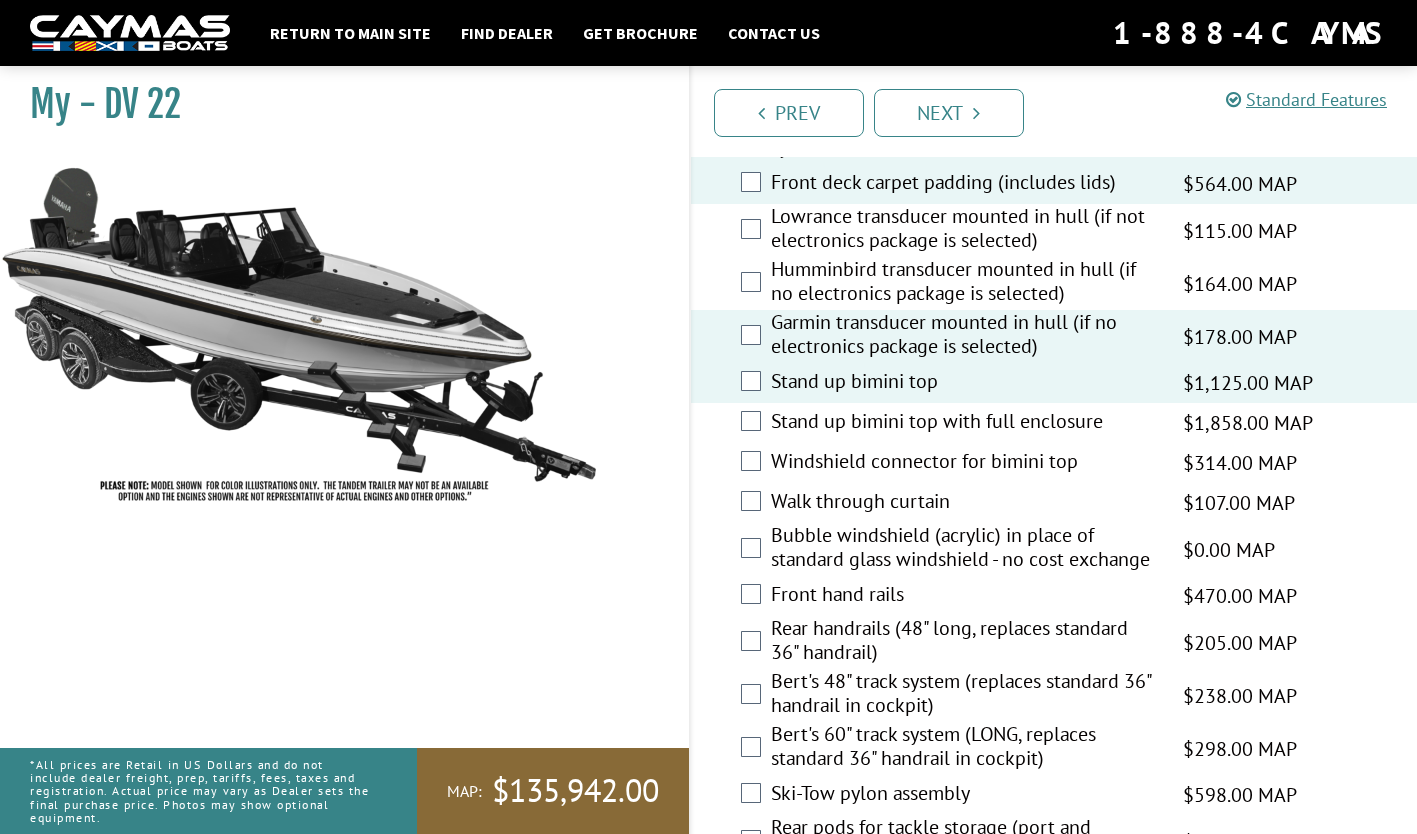 scroll, scrollTop: 3080, scrollLeft: 0, axis: vertical 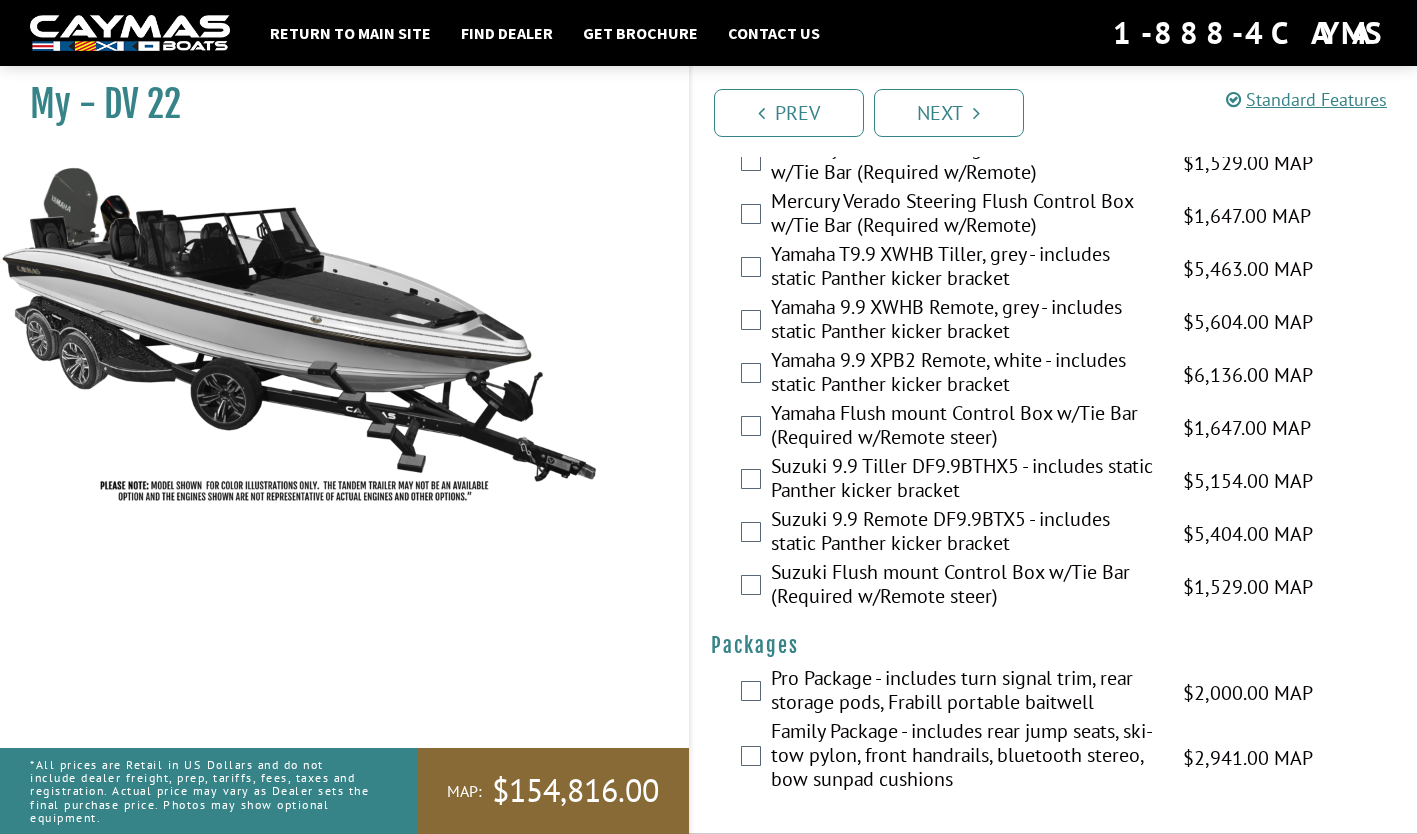 click on "Family Package - includes rear jump seats, ski-tow pylon, front handrails, bluetooth stereo, bow sunpad cushions
$2,941.00 MAP
$3,472.00 MSRP" at bounding box center (1054, 757) 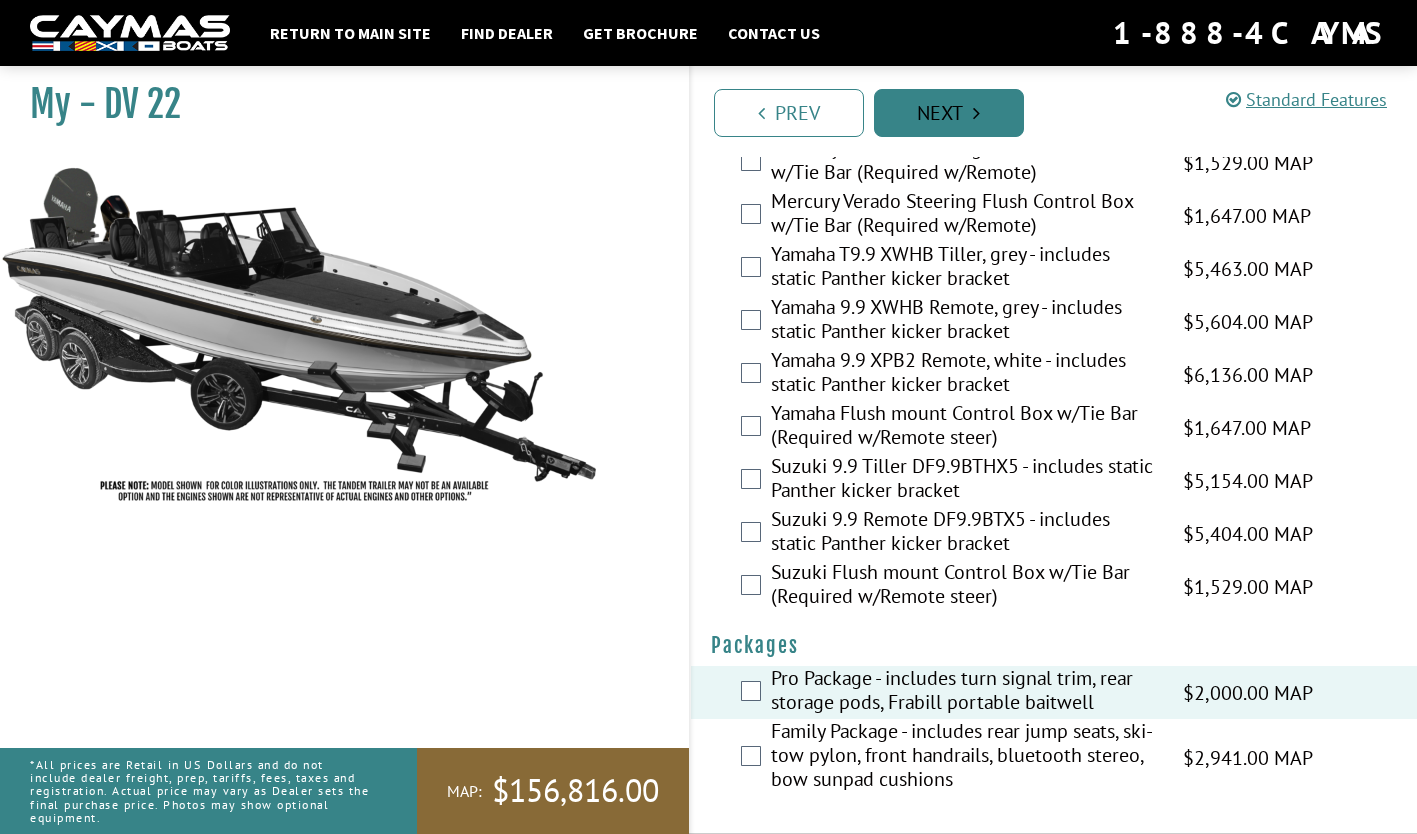 click on "Next" at bounding box center (949, 113) 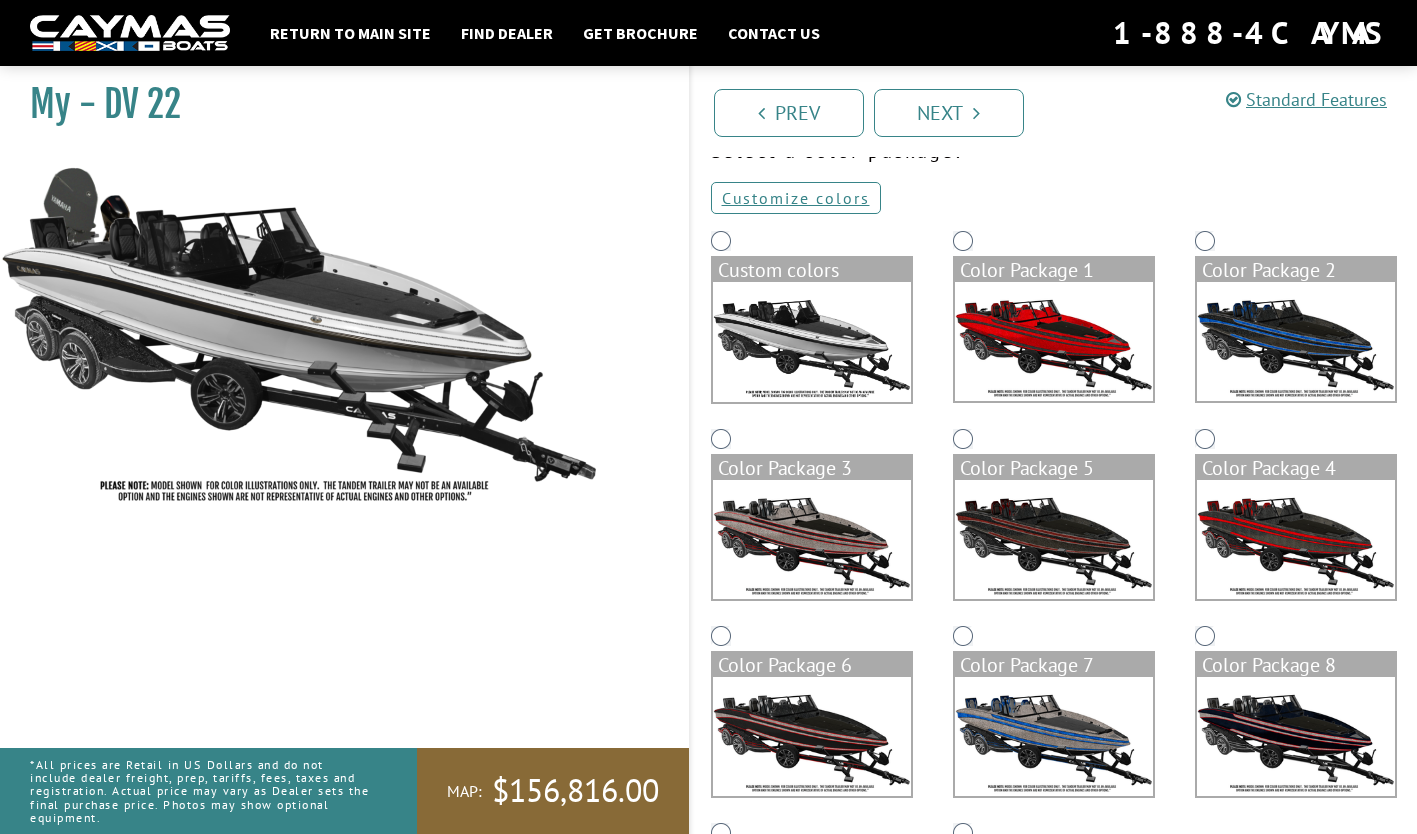 scroll, scrollTop: 0, scrollLeft: 0, axis: both 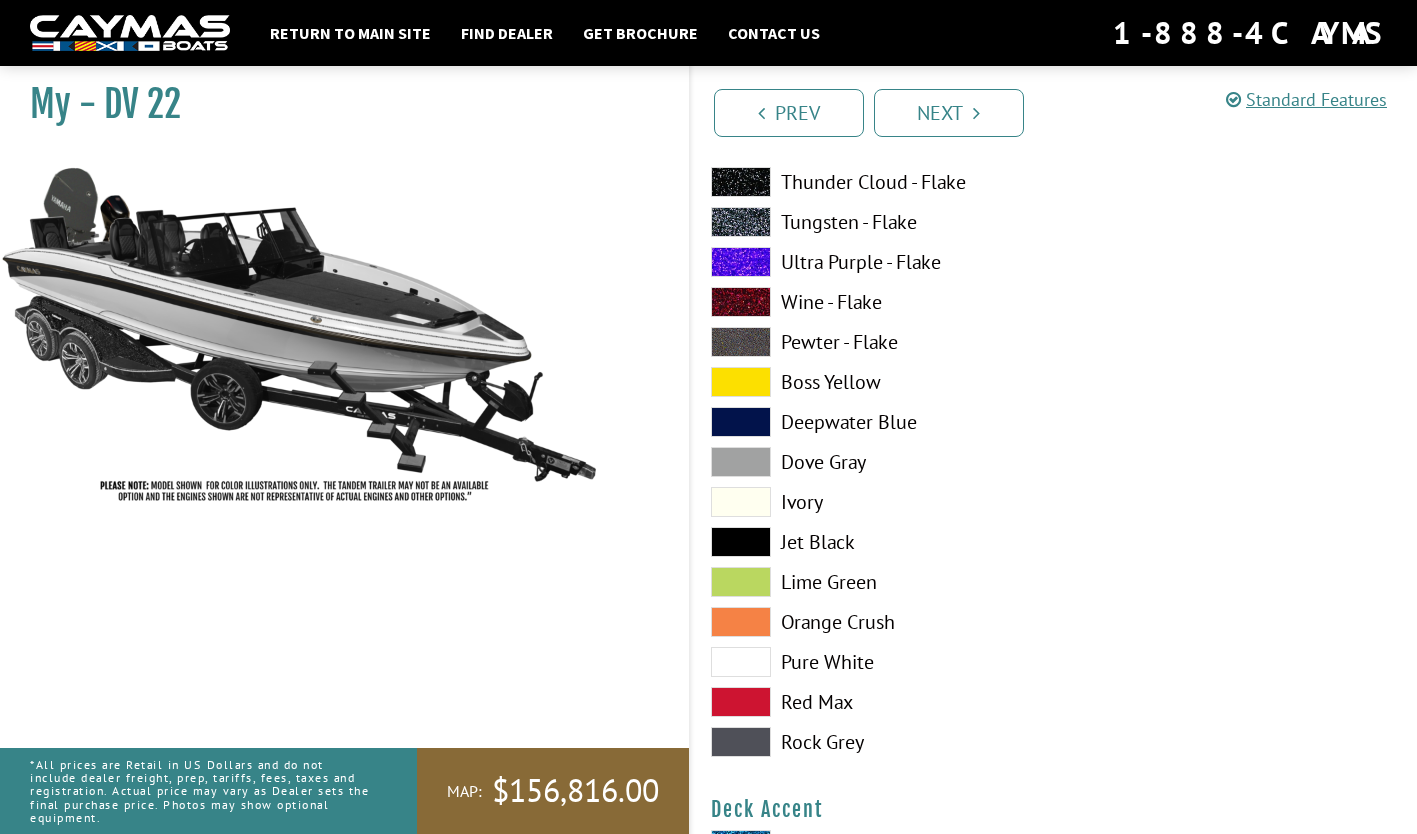 click at bounding box center [741, 622] 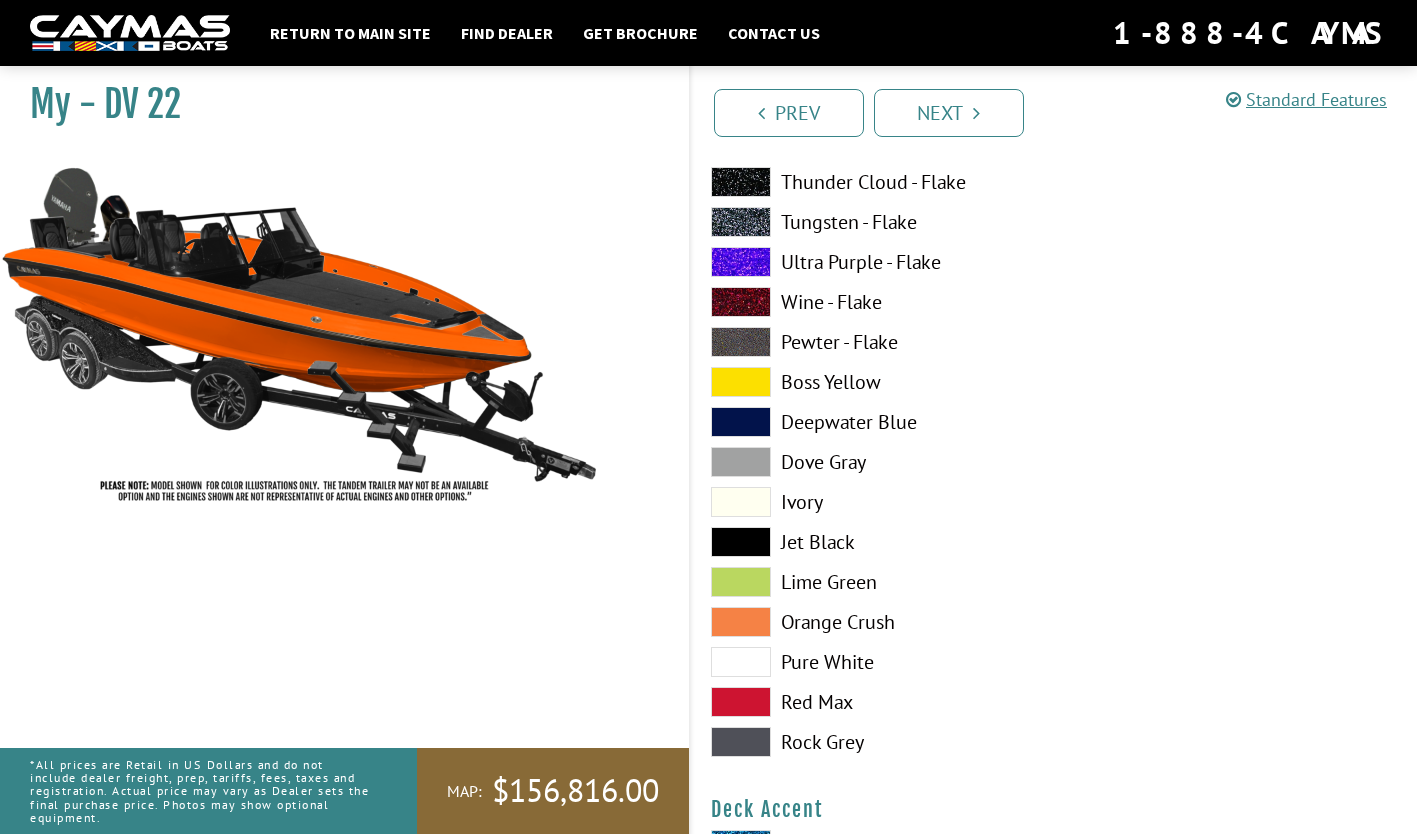 click at bounding box center [741, 622] 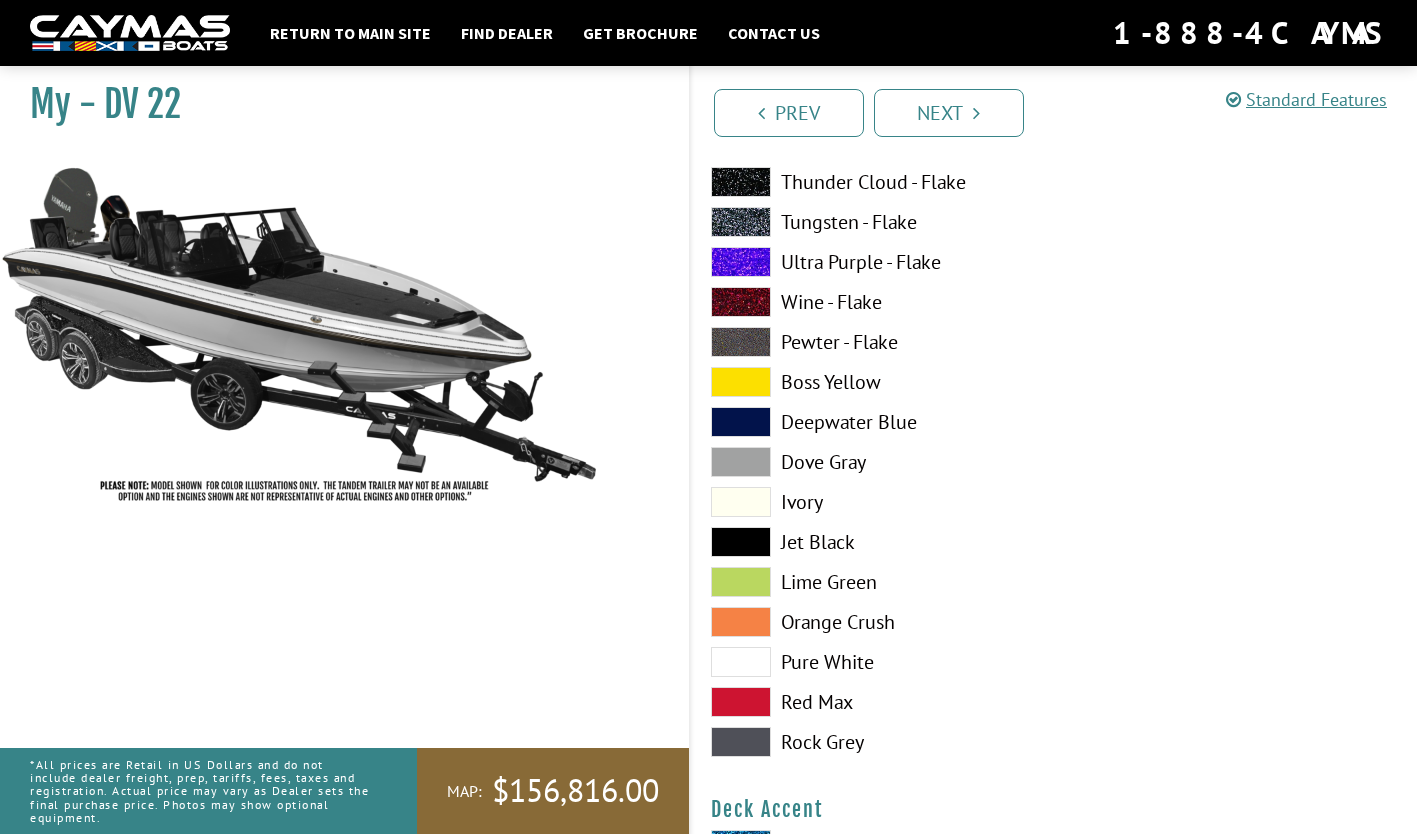 click at bounding box center (741, 622) 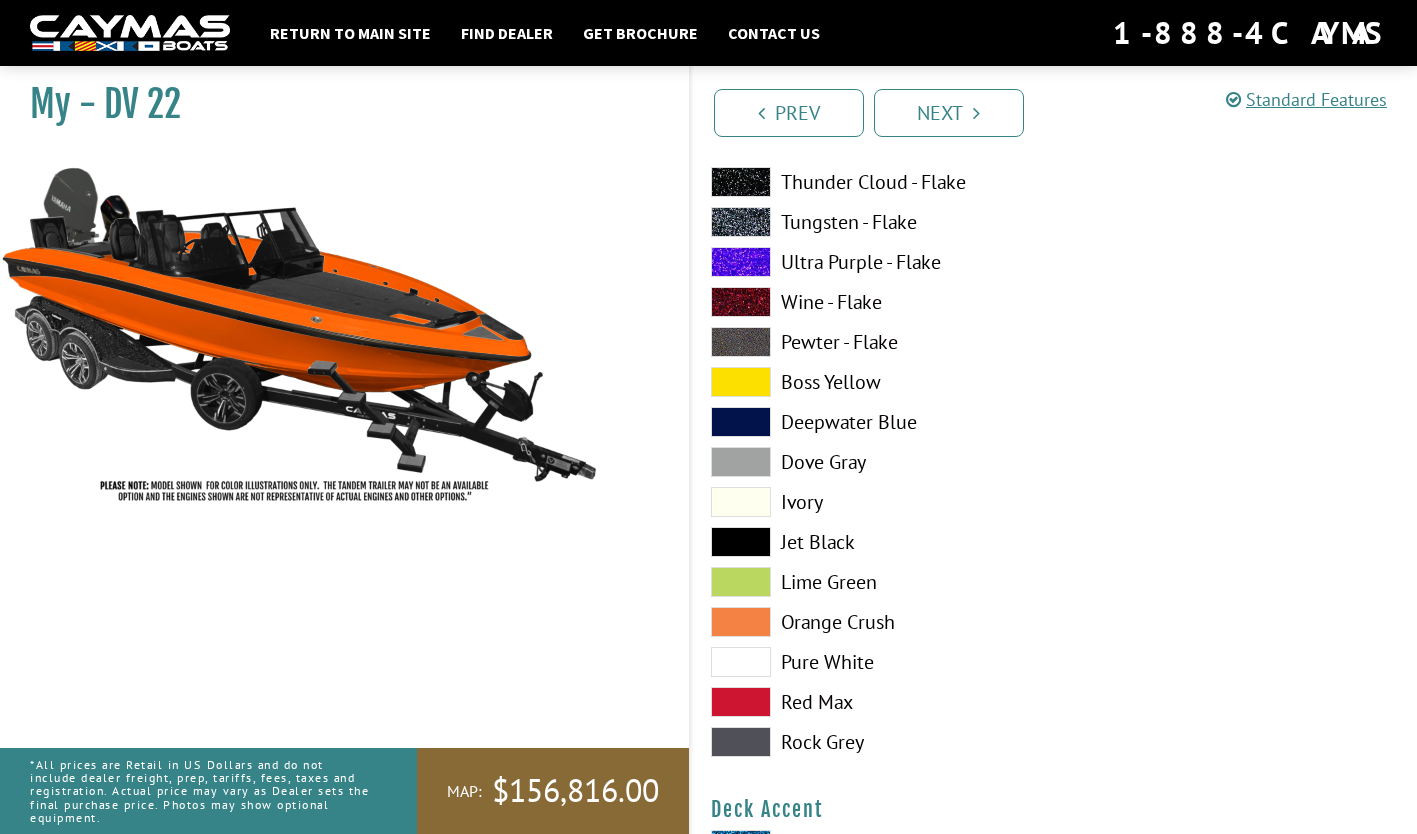 click at bounding box center (741, 662) 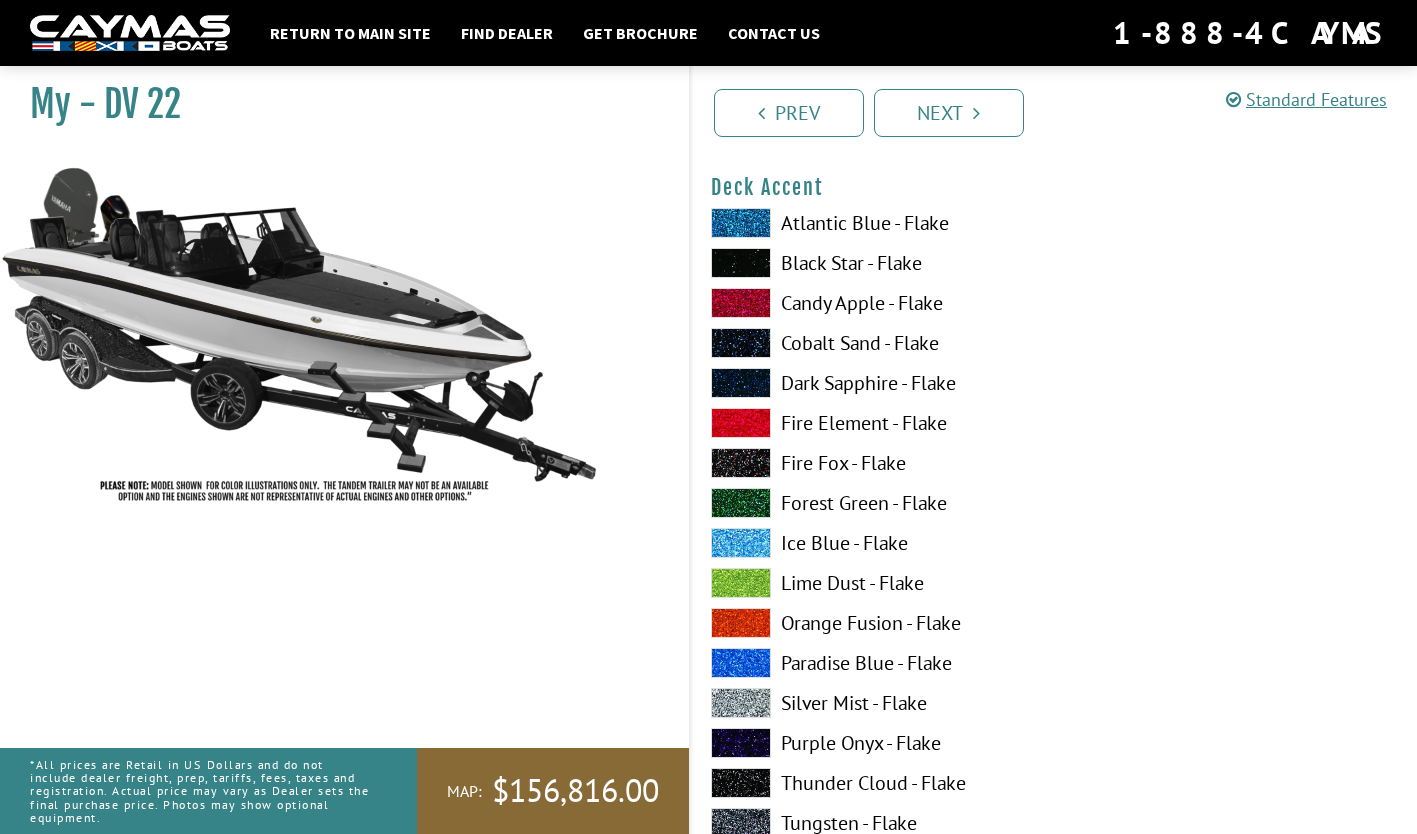 scroll, scrollTop: 1440, scrollLeft: 0, axis: vertical 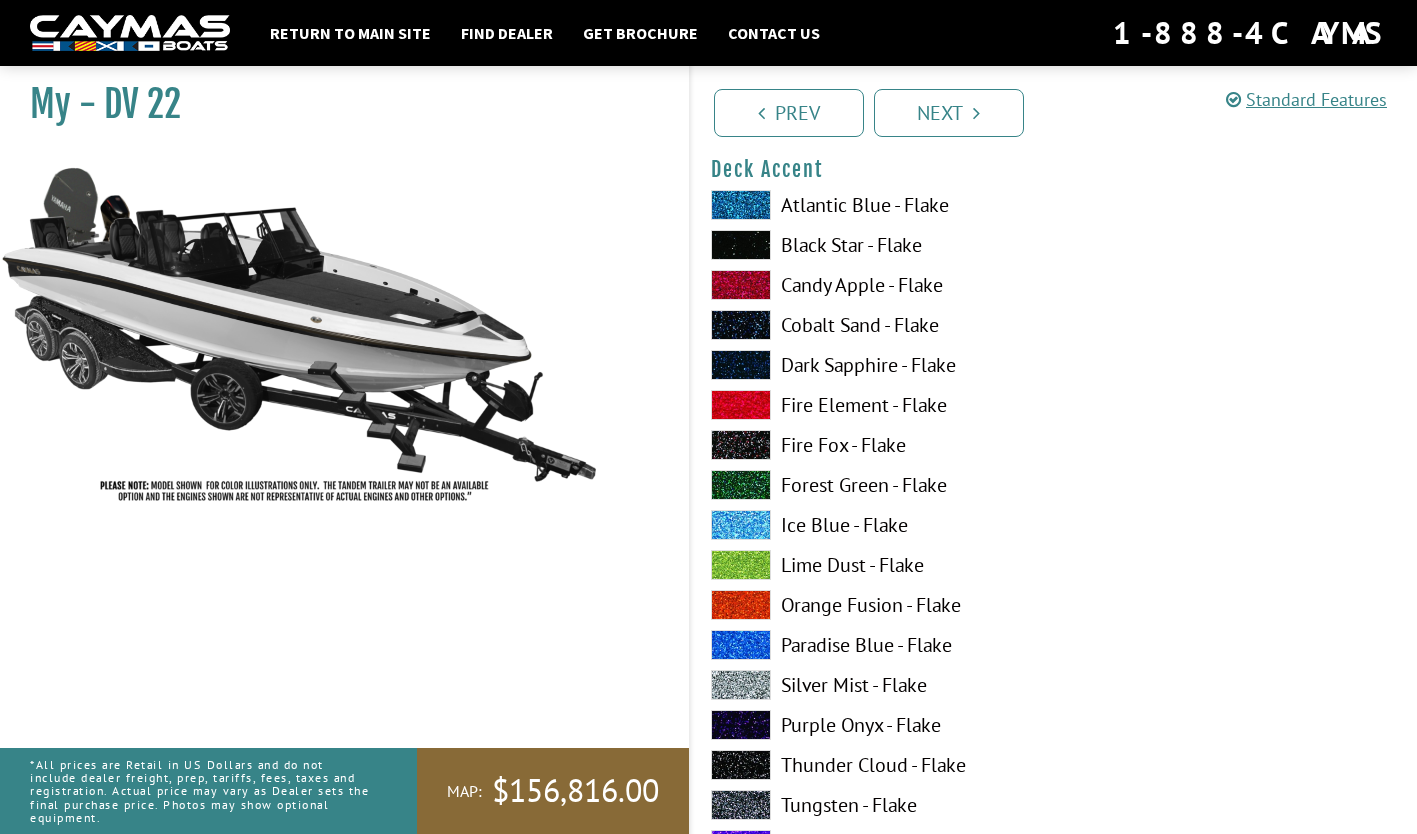 click at bounding box center [741, 405] 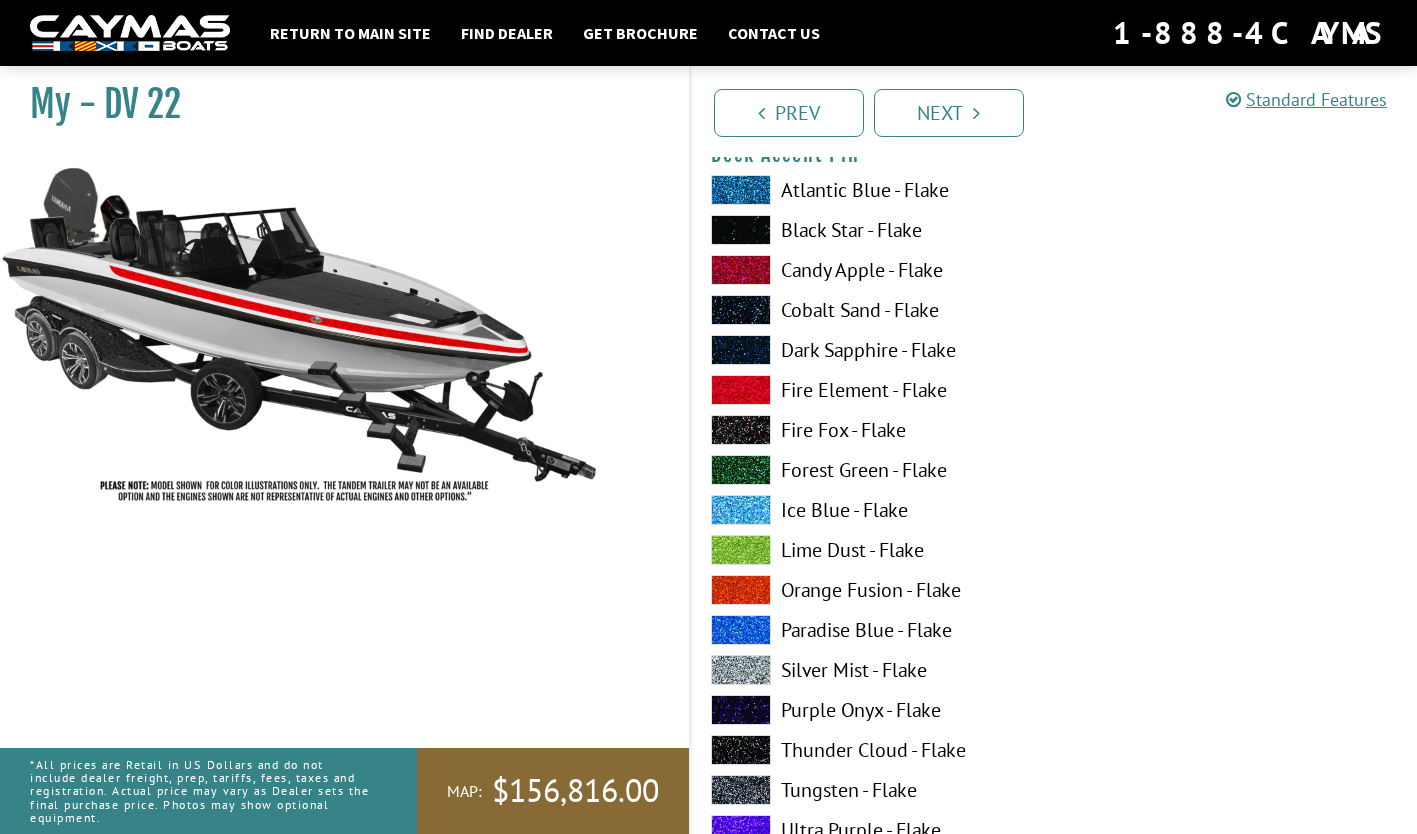 scroll, scrollTop: 2680, scrollLeft: 0, axis: vertical 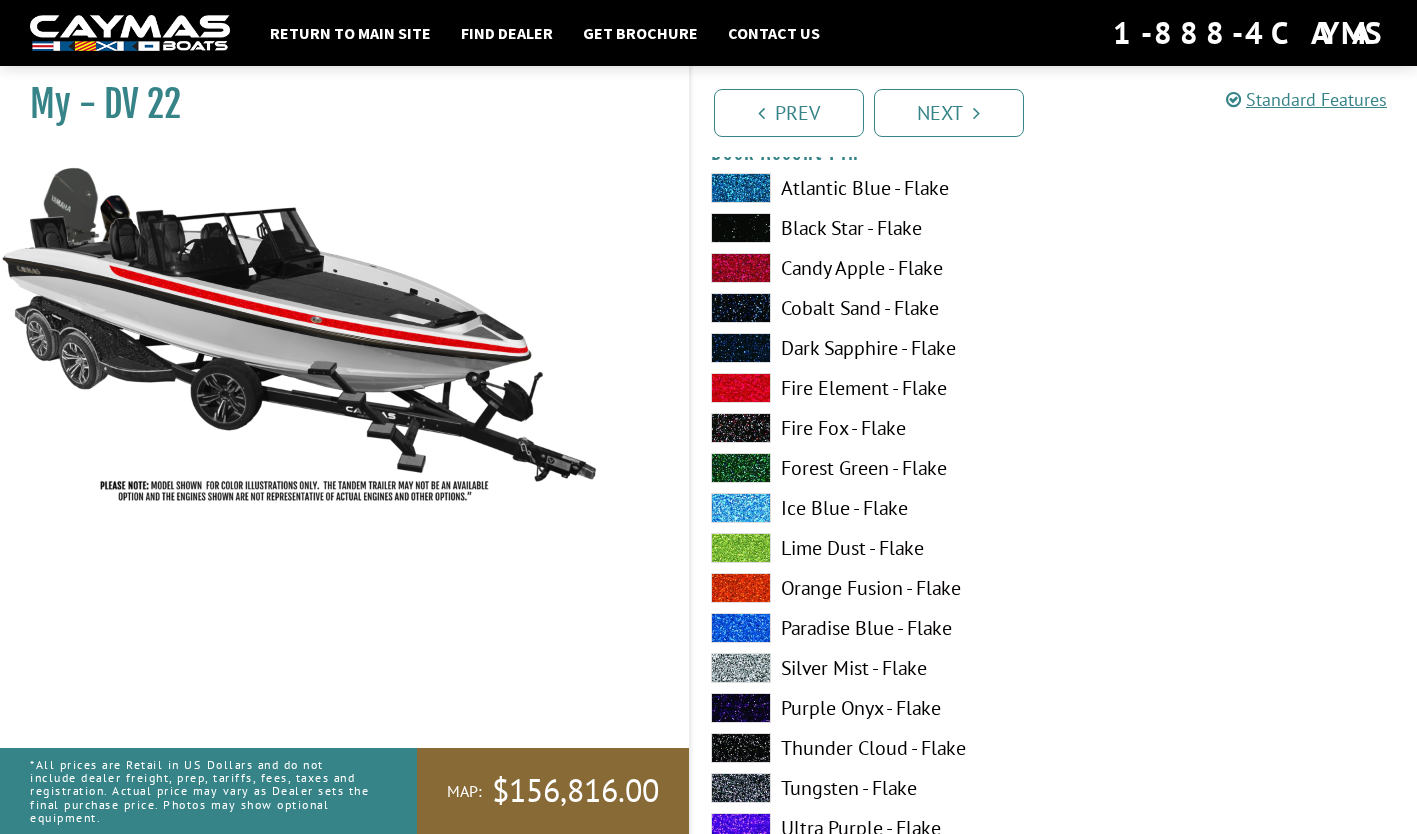 click at bounding box center (741, 388) 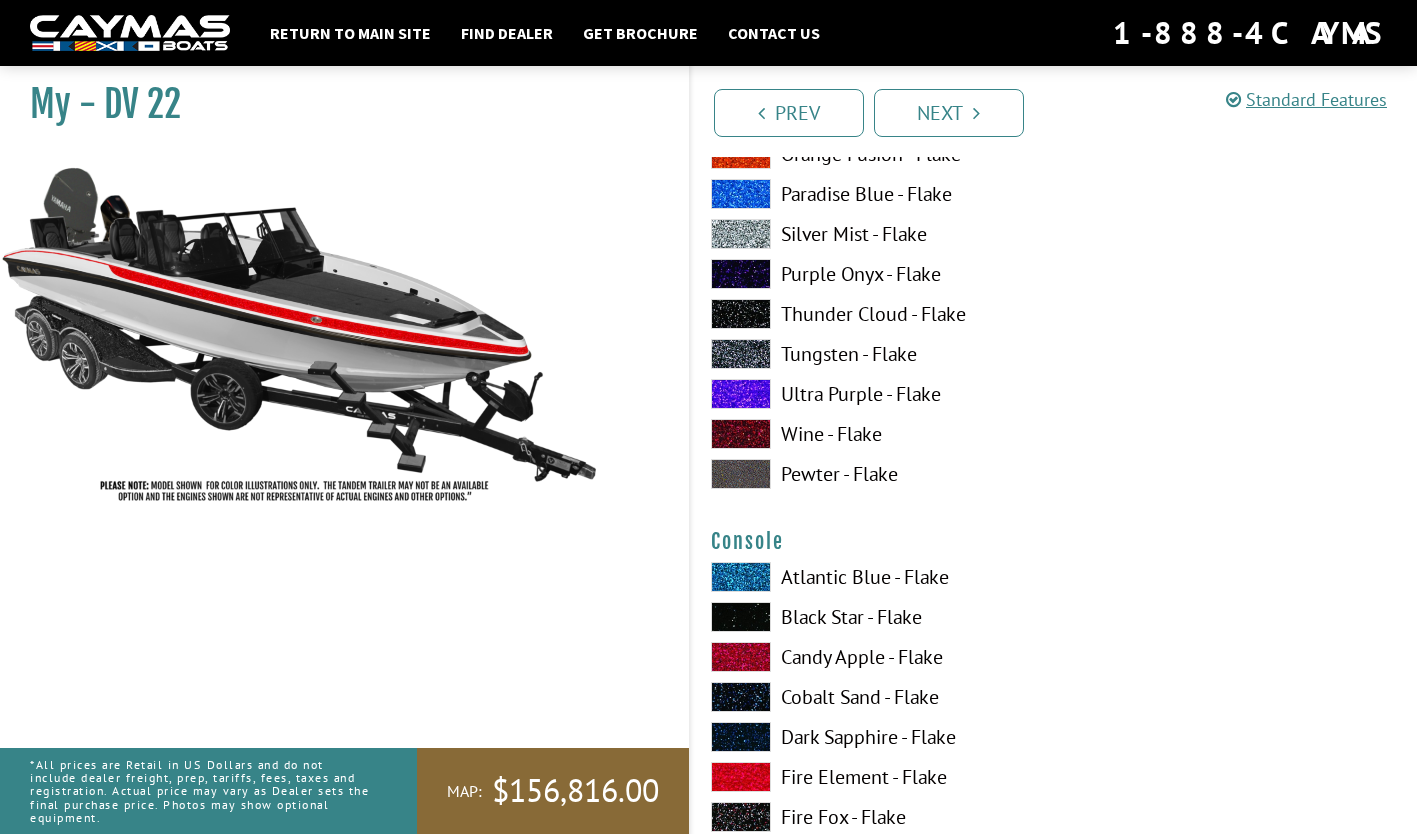 click on "Atlantic Blue - Flake
Black Star - Flake
Candy Apple - Flake
Cobalt Sand - Flake
Dark Sapphire - Flake" at bounding box center [872, 119] 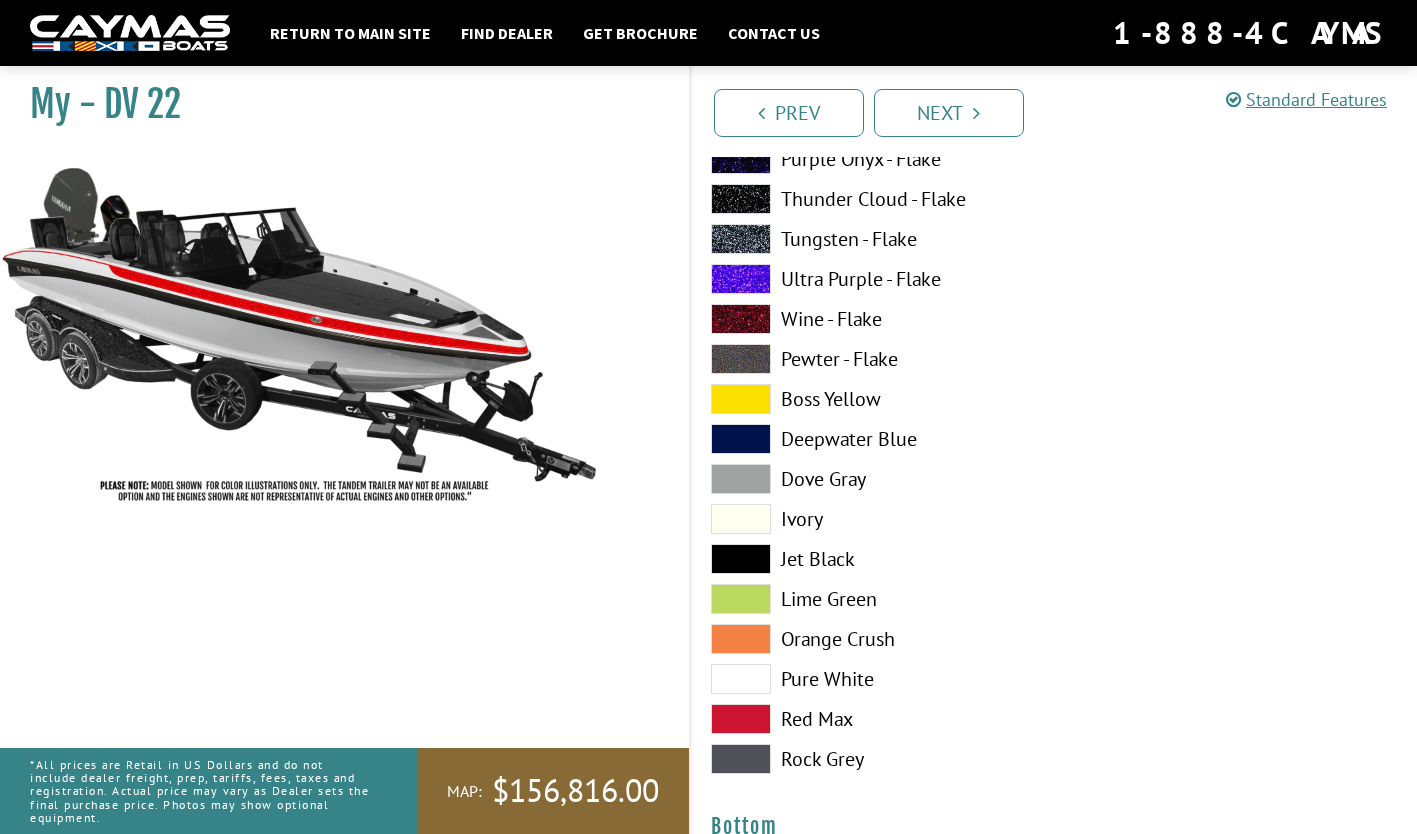 scroll, scrollTop: 4120, scrollLeft: 0, axis: vertical 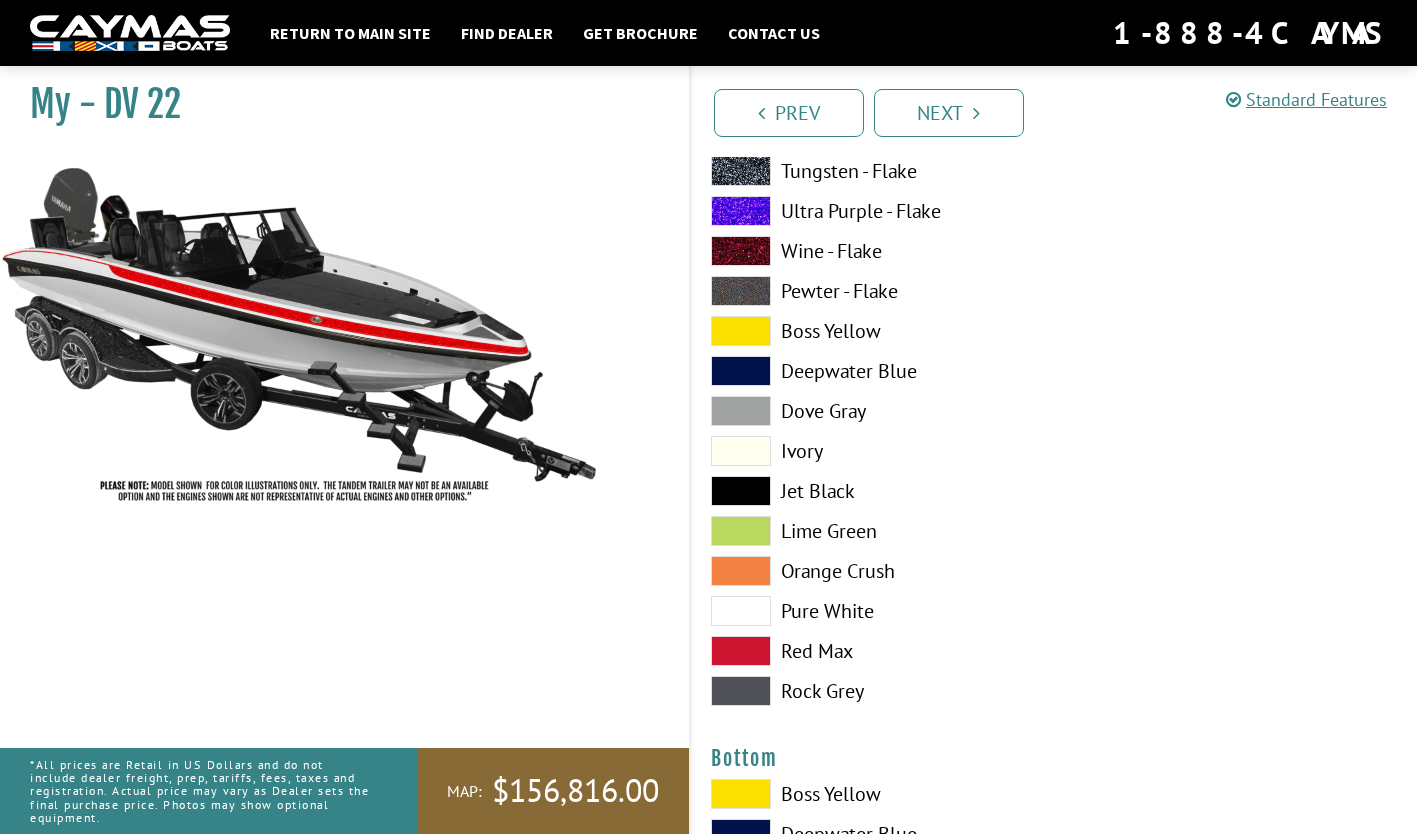 click at bounding box center [741, 611] 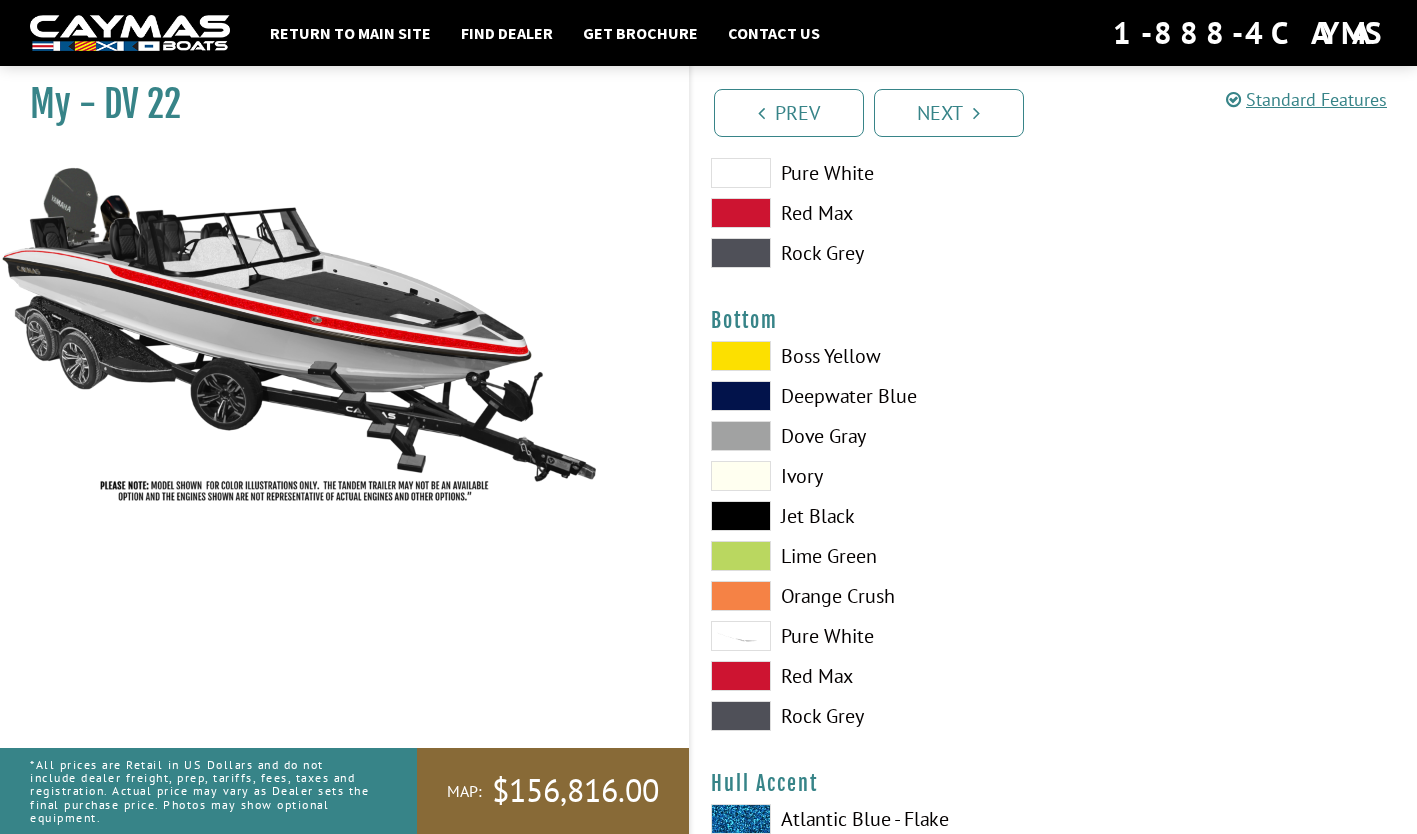 scroll, scrollTop: 4560, scrollLeft: 0, axis: vertical 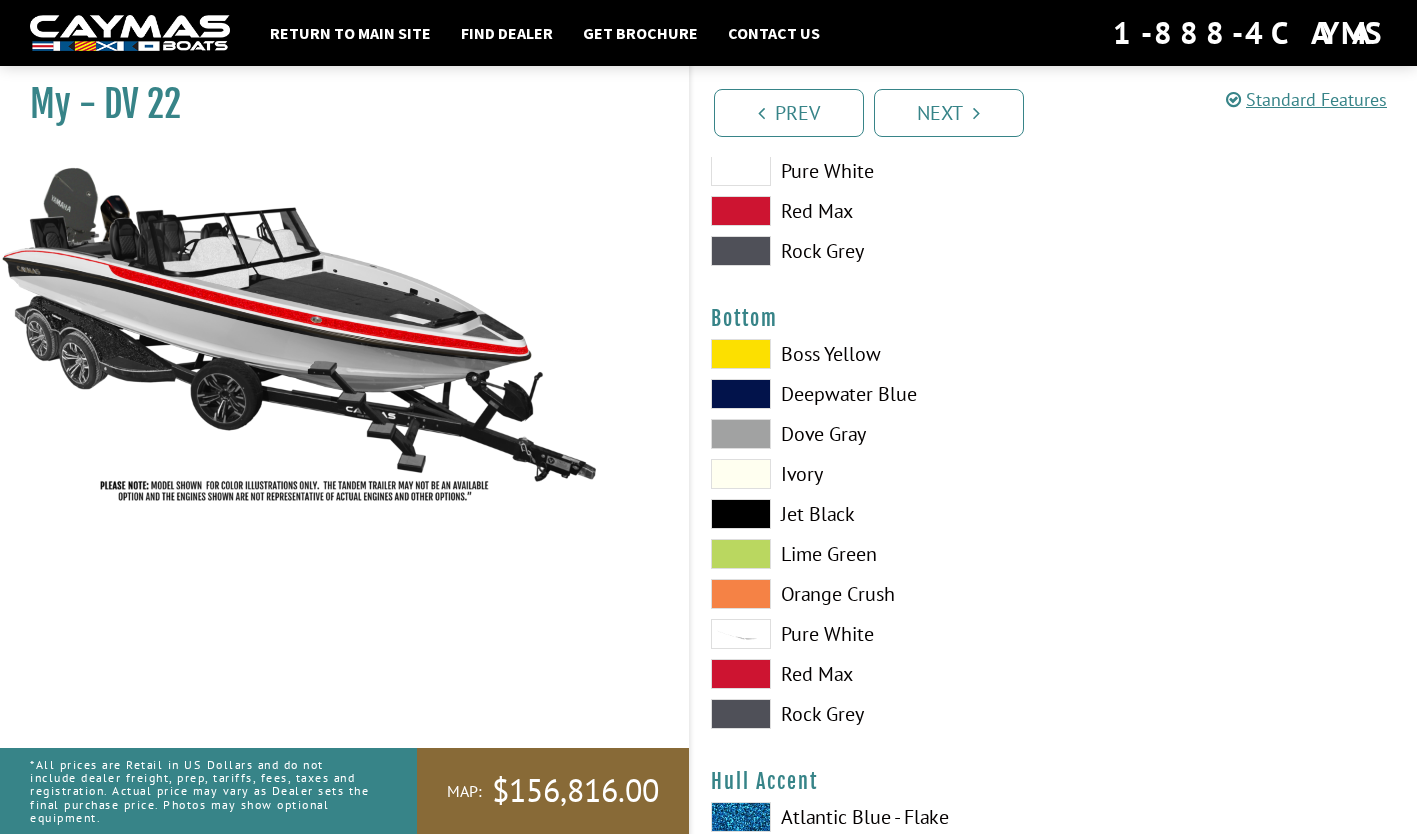 click at bounding box center (741, 434) 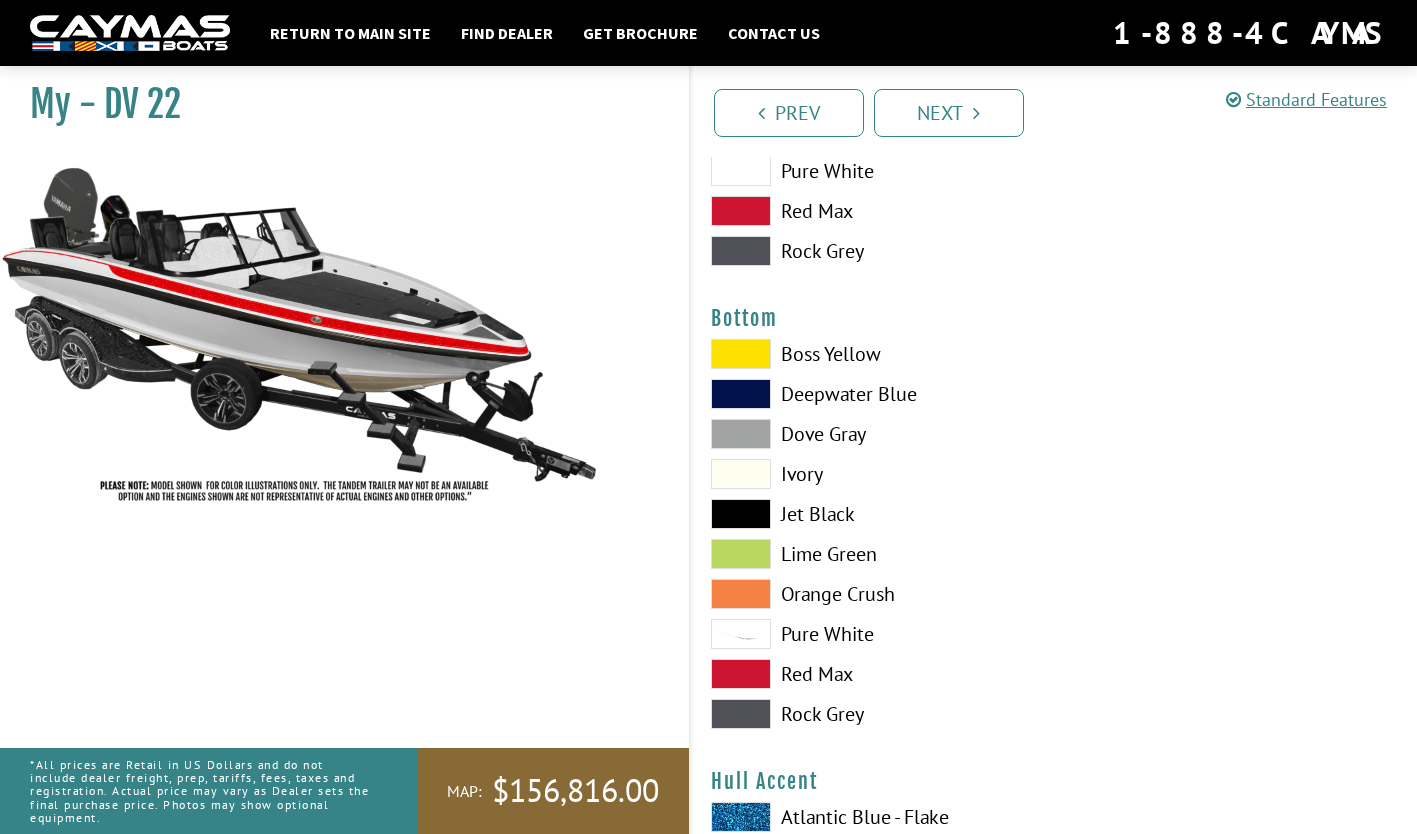 click at bounding box center (741, 434) 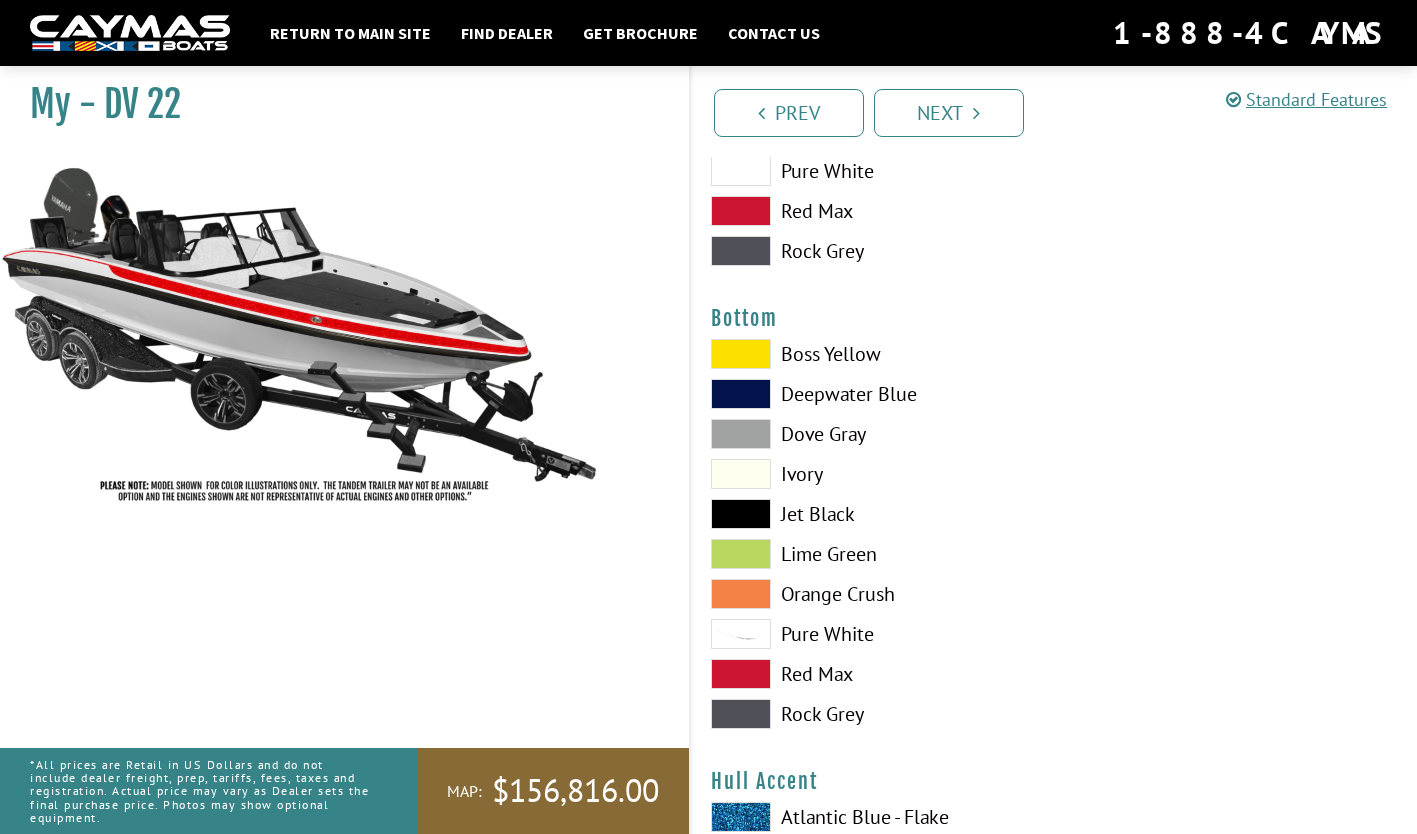 click at bounding box center [741, 434] 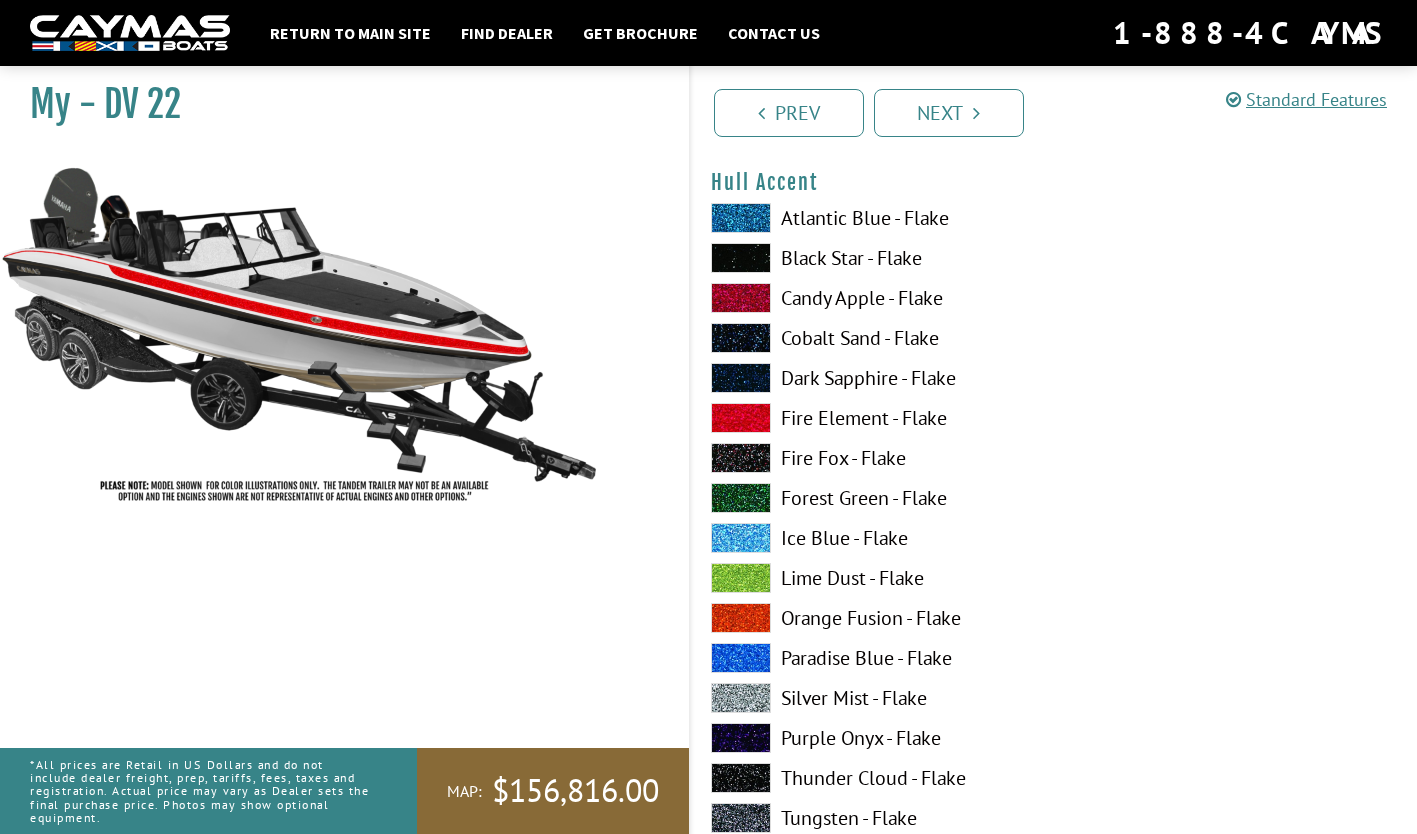 scroll, scrollTop: 5160, scrollLeft: 0, axis: vertical 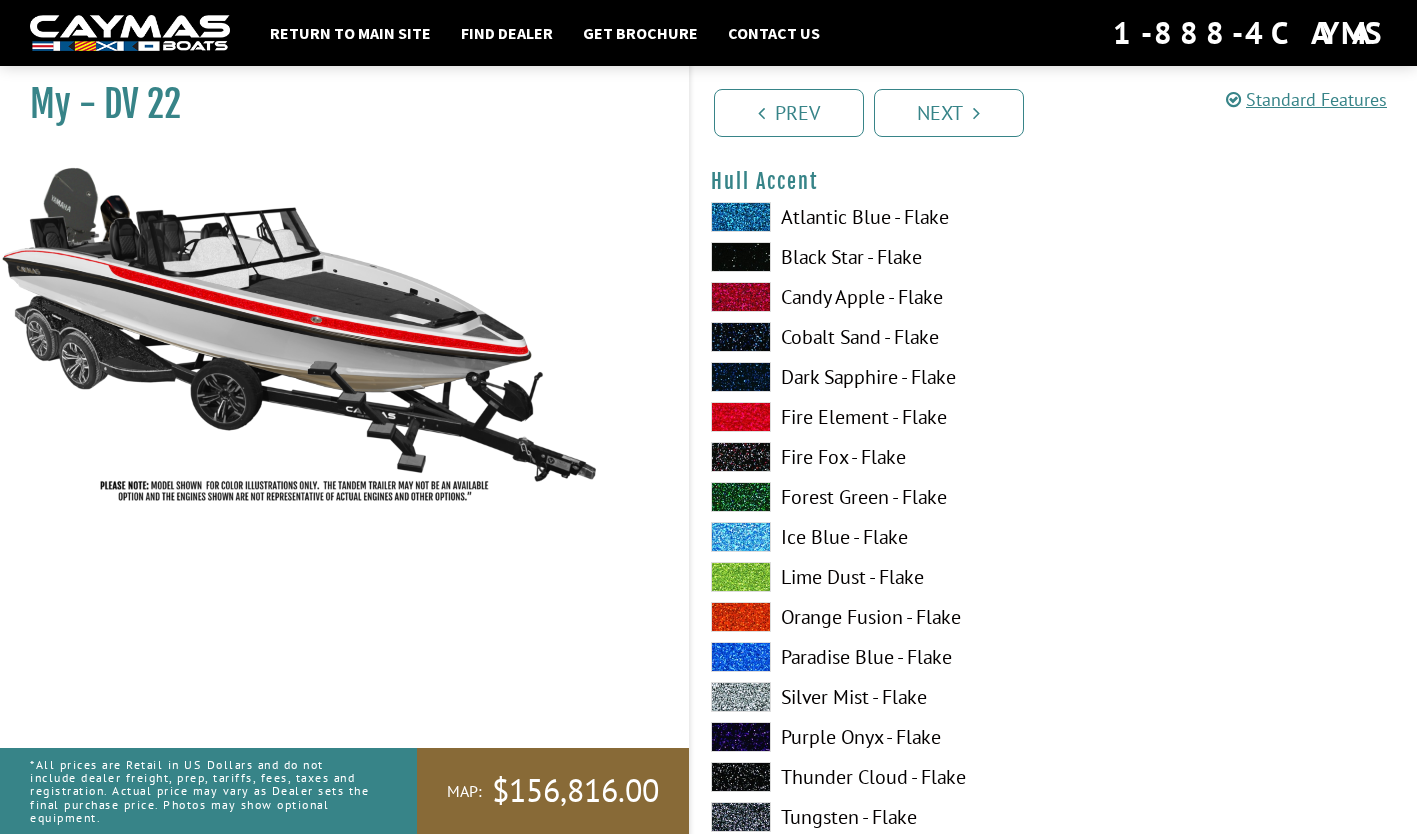 click at bounding box center (741, 417) 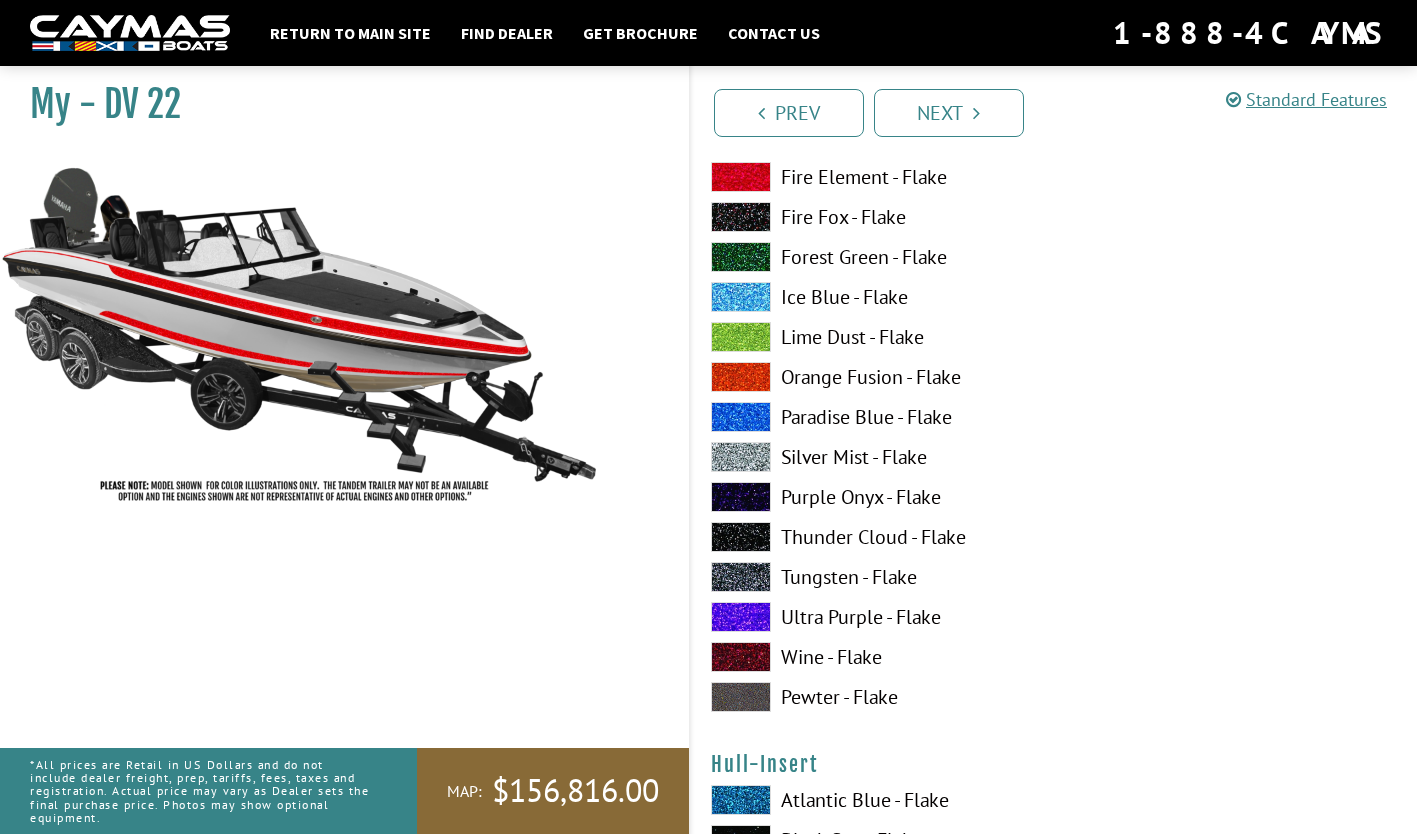 scroll, scrollTop: 6640, scrollLeft: 0, axis: vertical 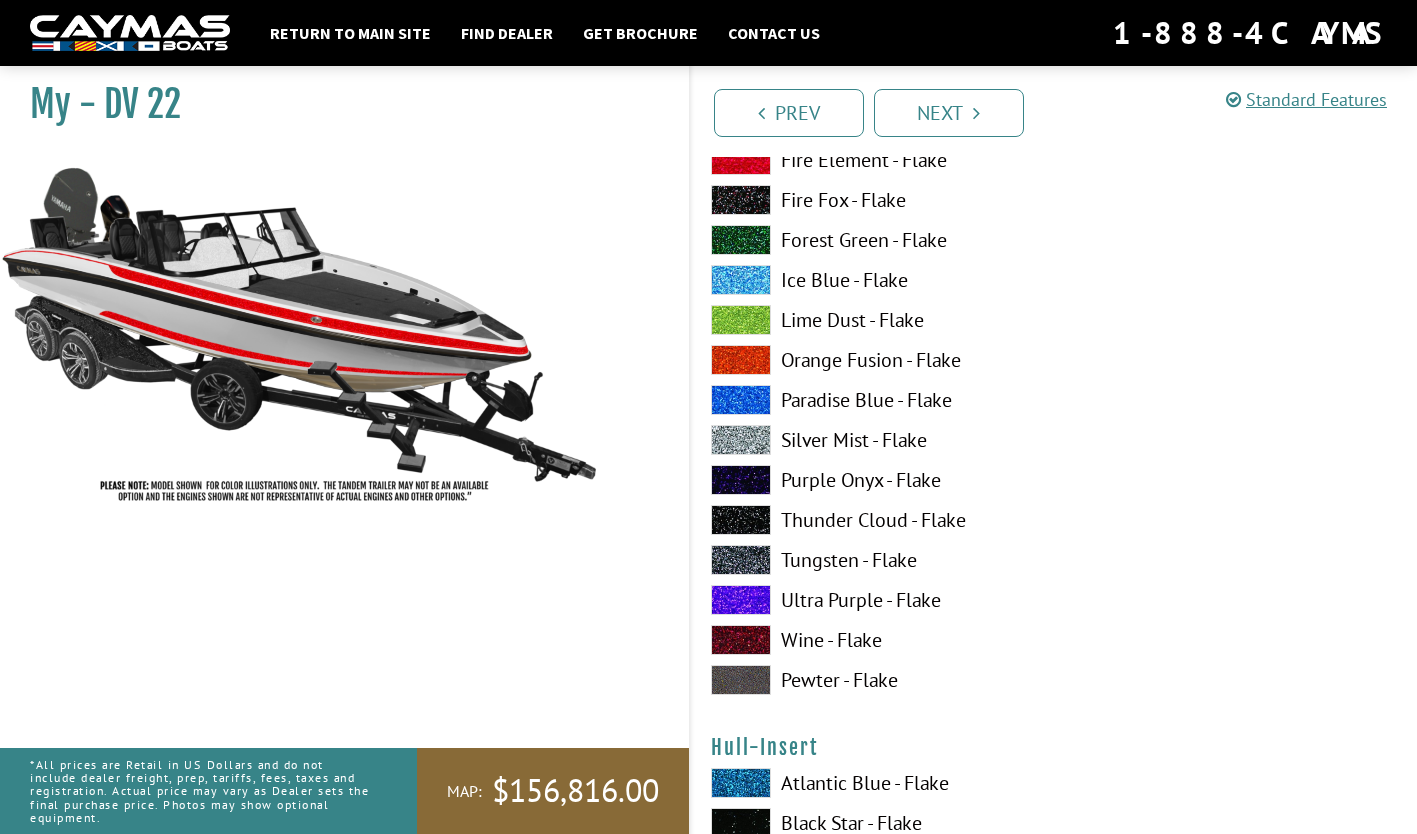 click at bounding box center [741, 200] 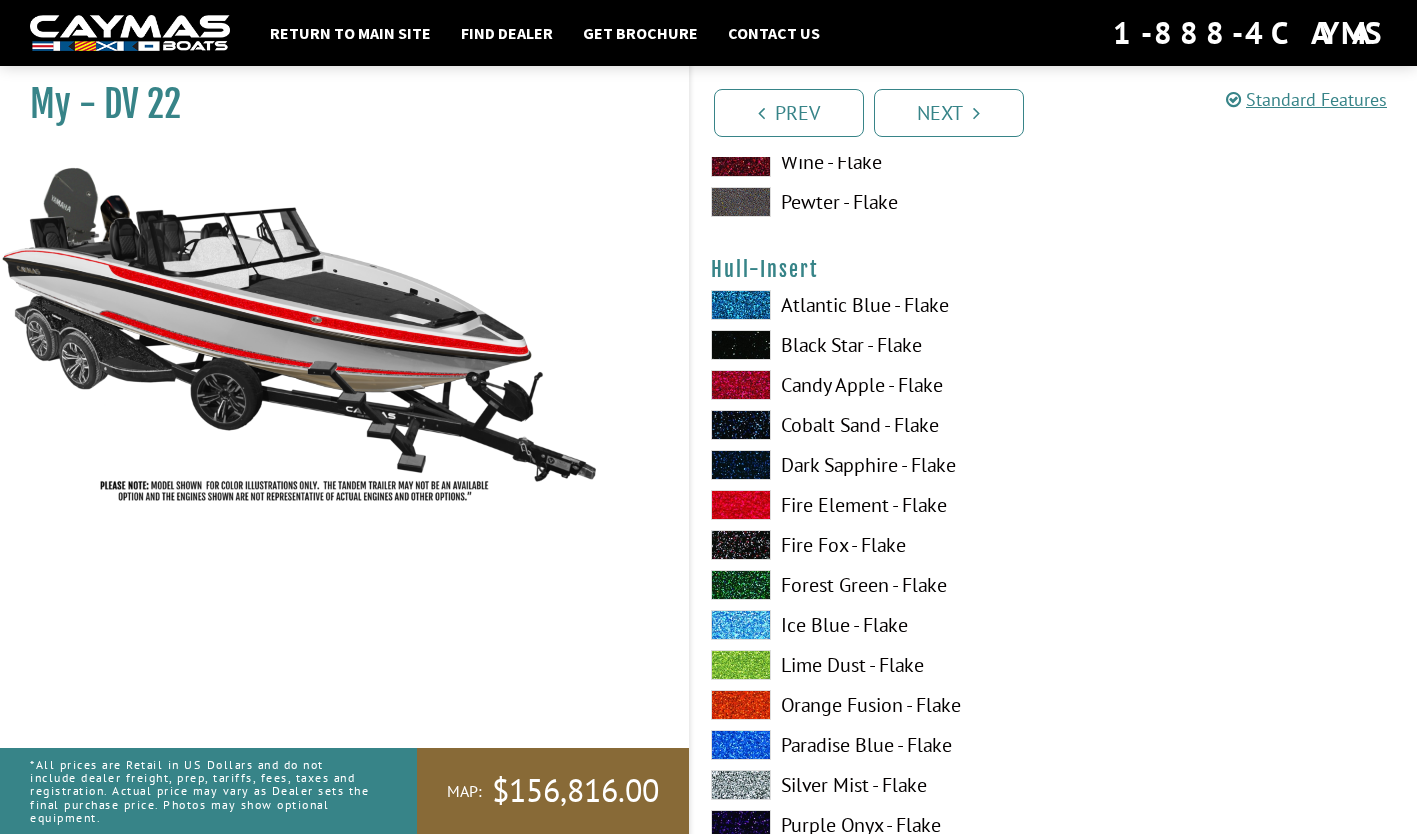 scroll, scrollTop: 7120, scrollLeft: 0, axis: vertical 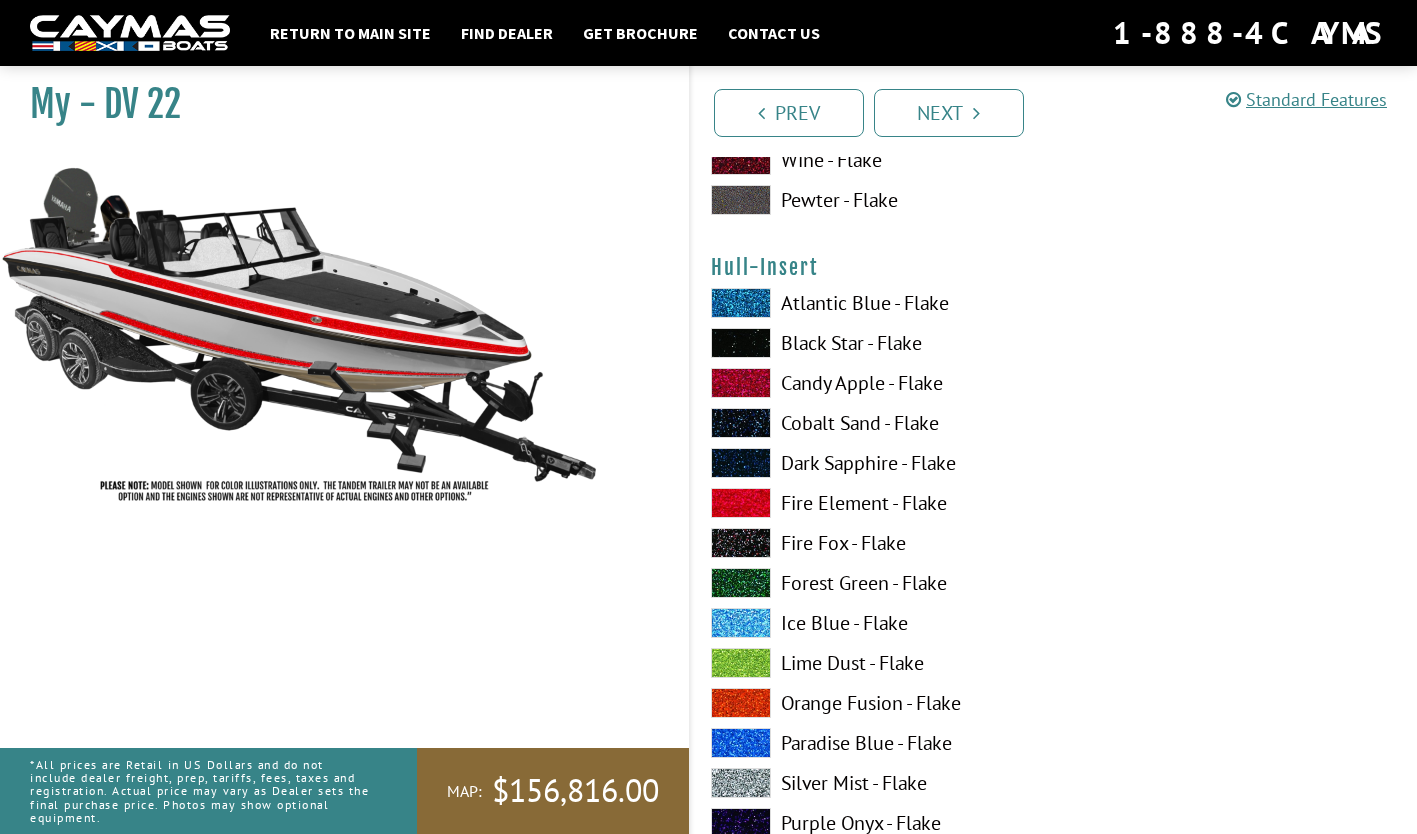 click at bounding box center (741, 503) 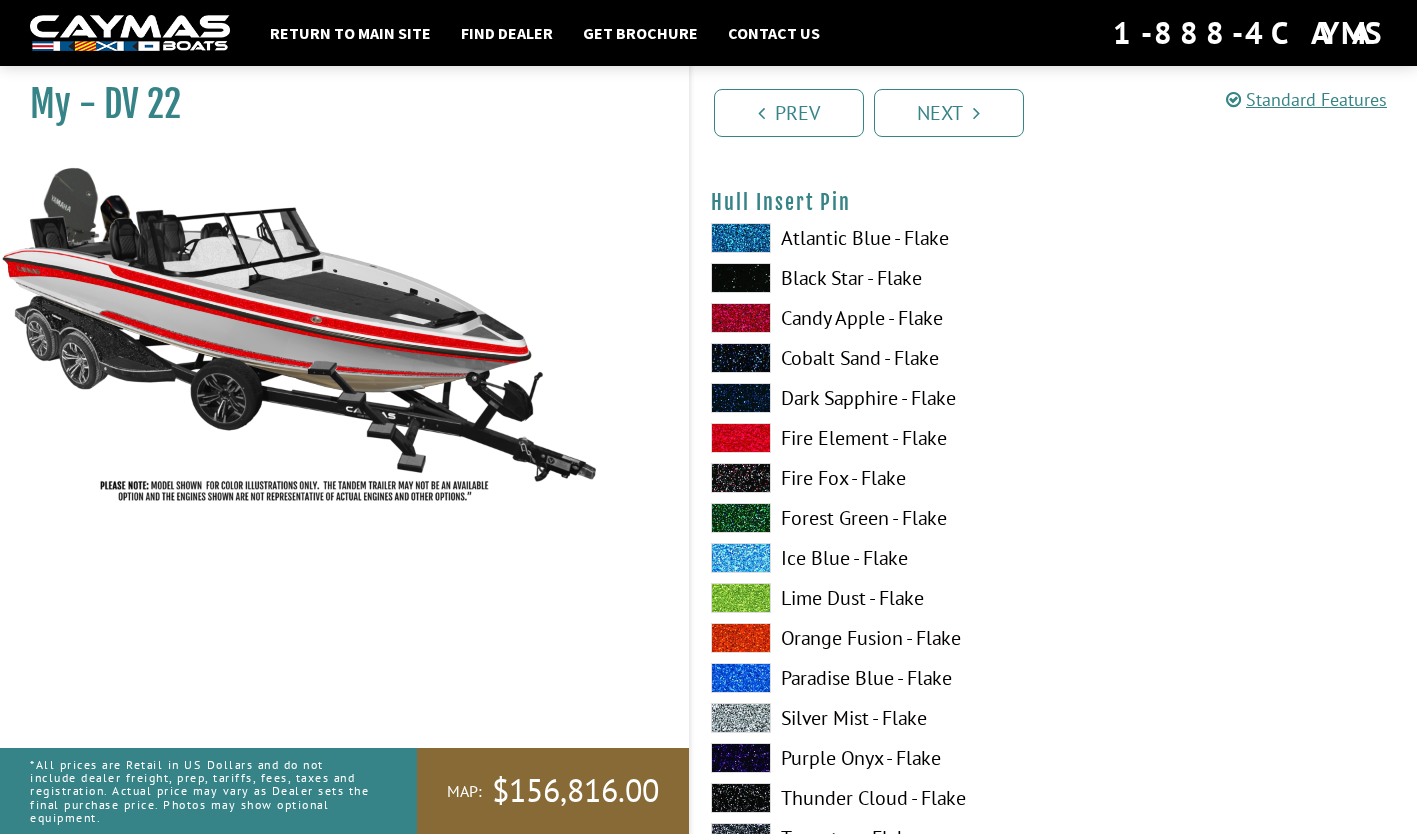 scroll, scrollTop: 8480, scrollLeft: 0, axis: vertical 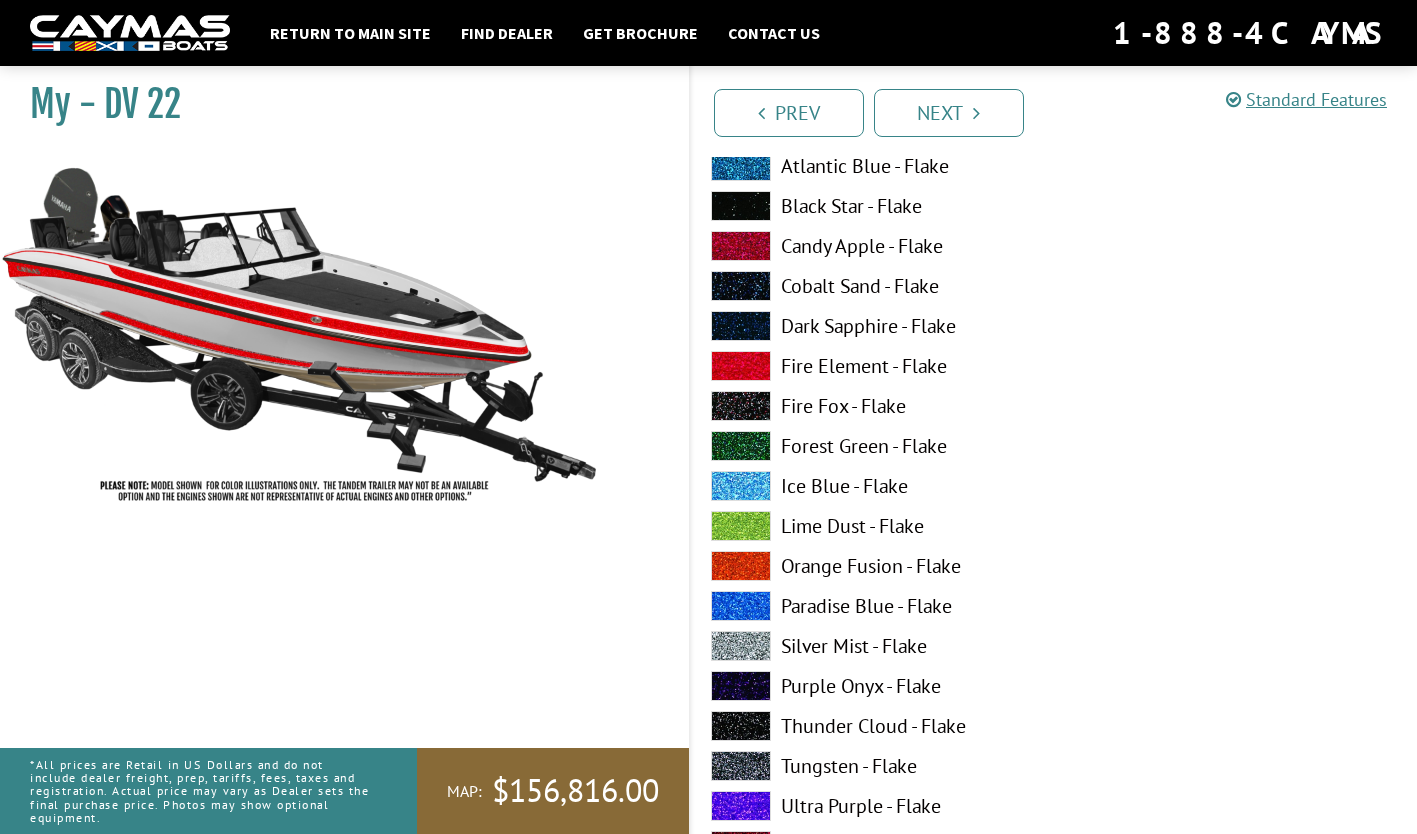 click at bounding box center (741, 206) 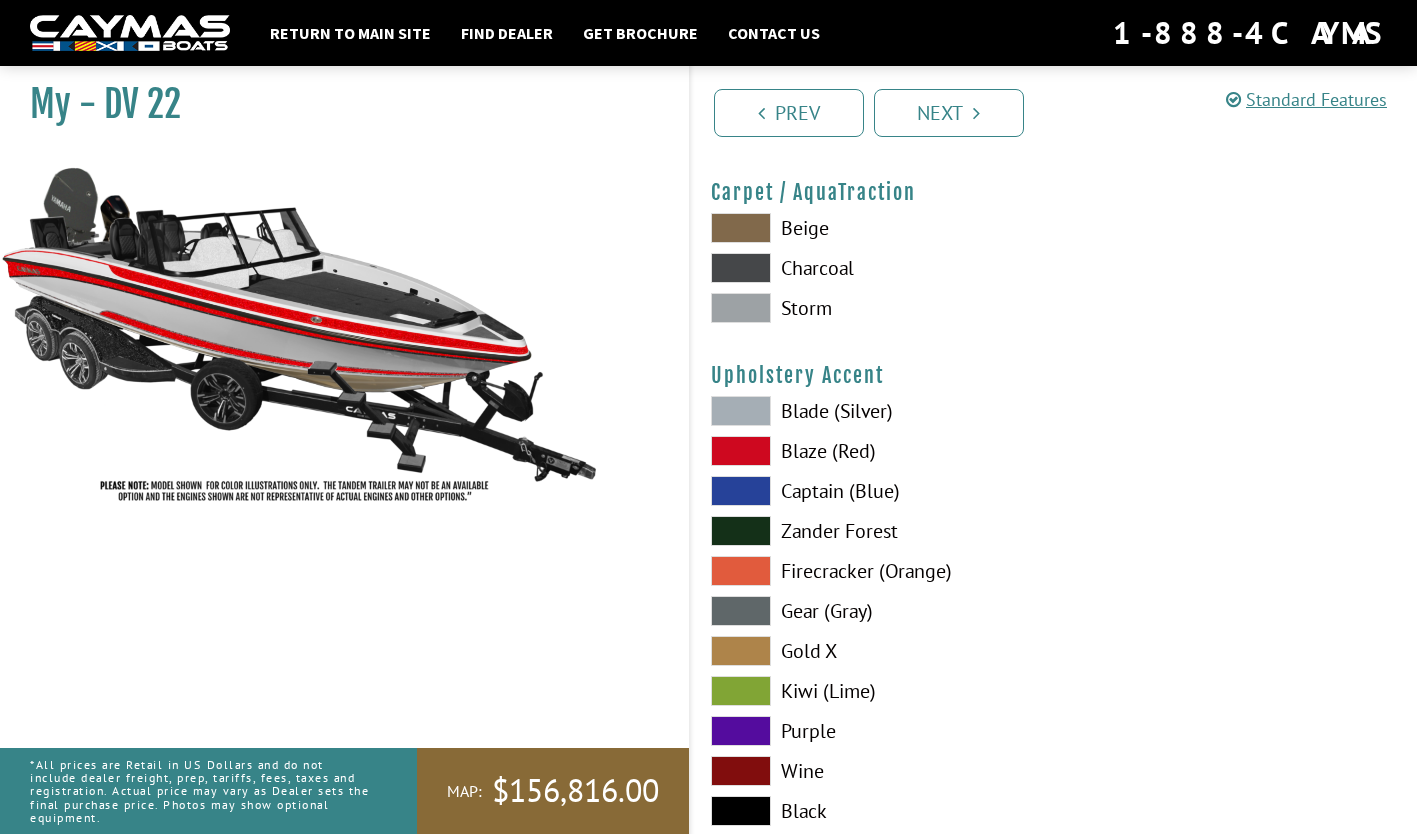 scroll, scrollTop: 9240, scrollLeft: 0, axis: vertical 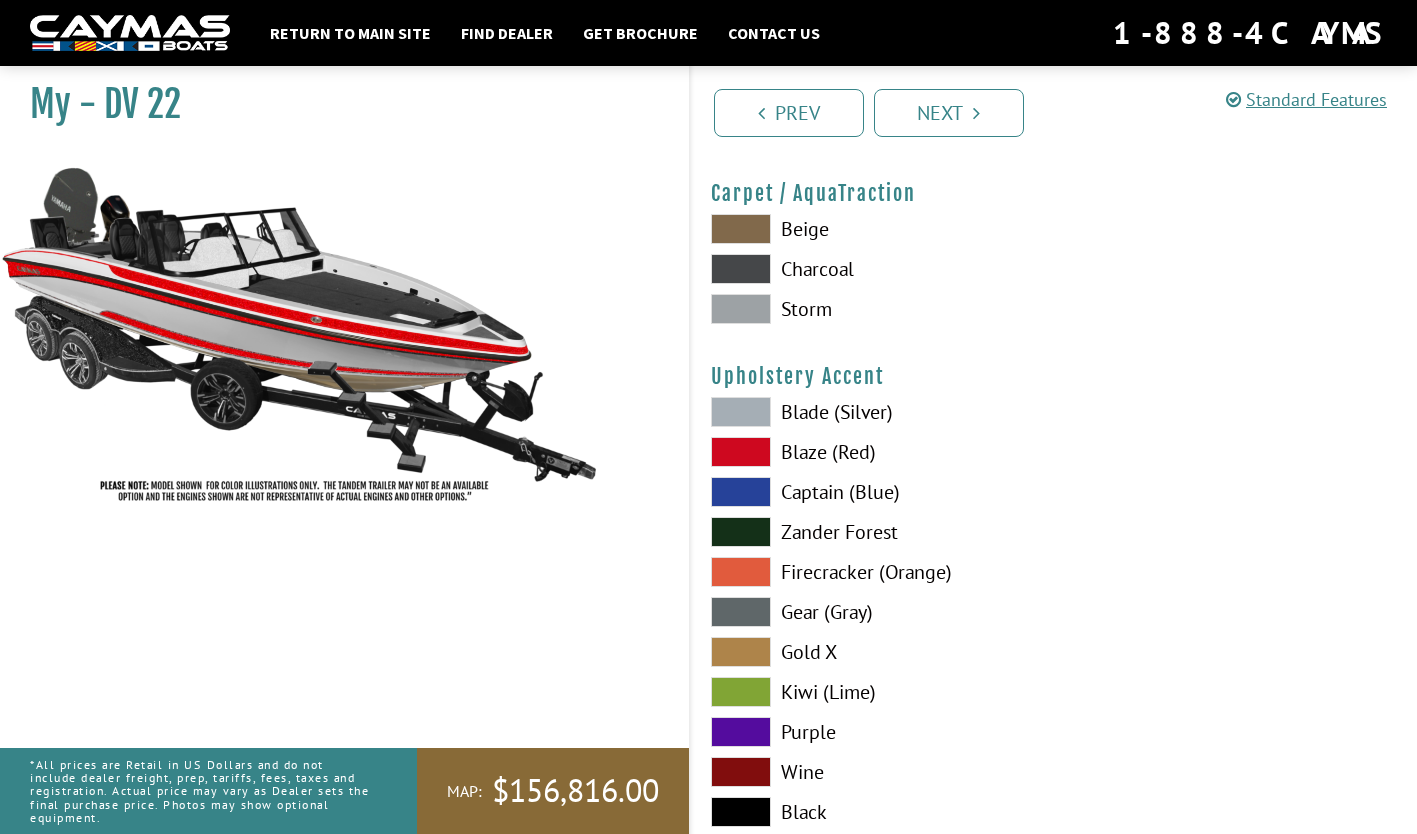 click at bounding box center (741, 309) 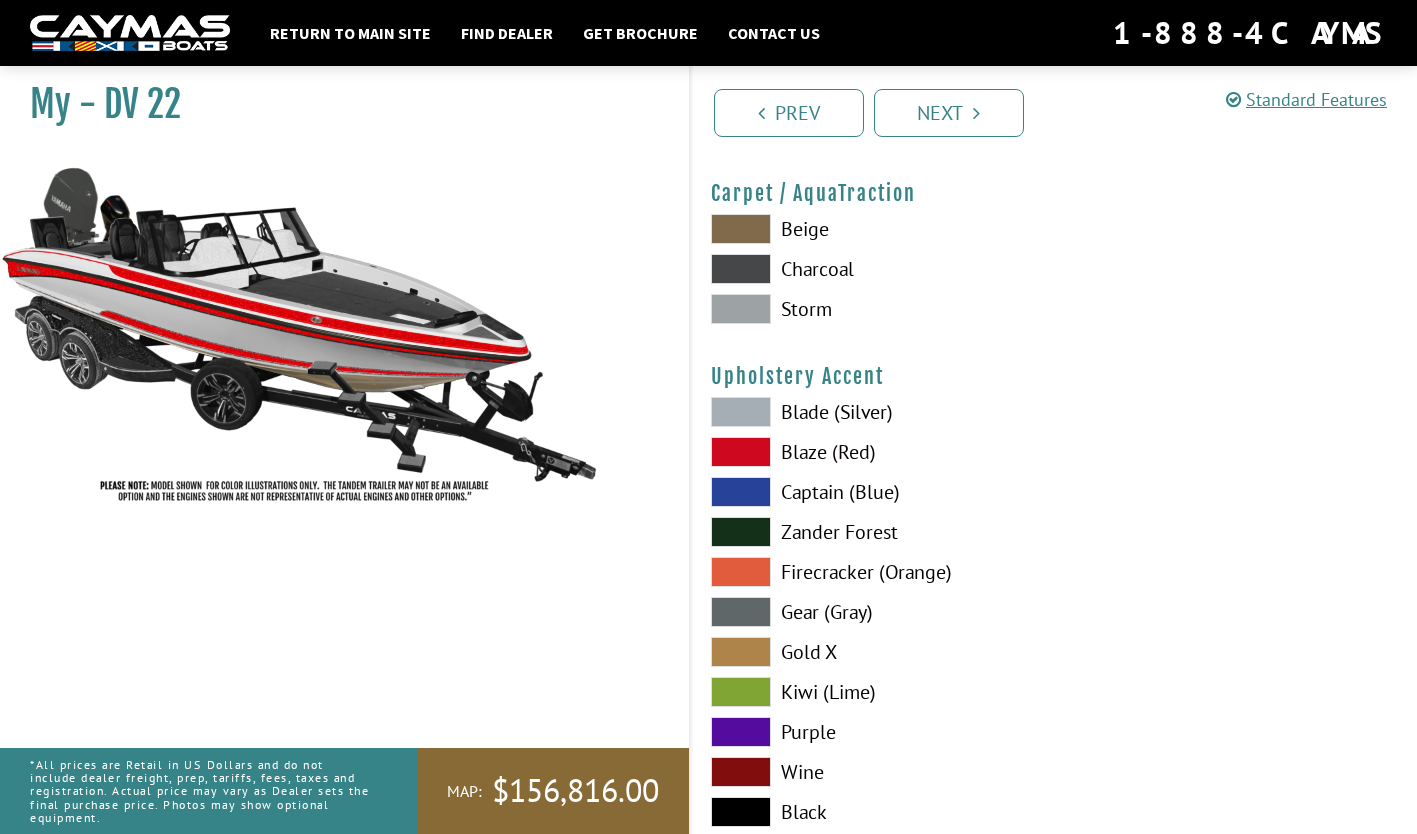 click at bounding box center [741, 452] 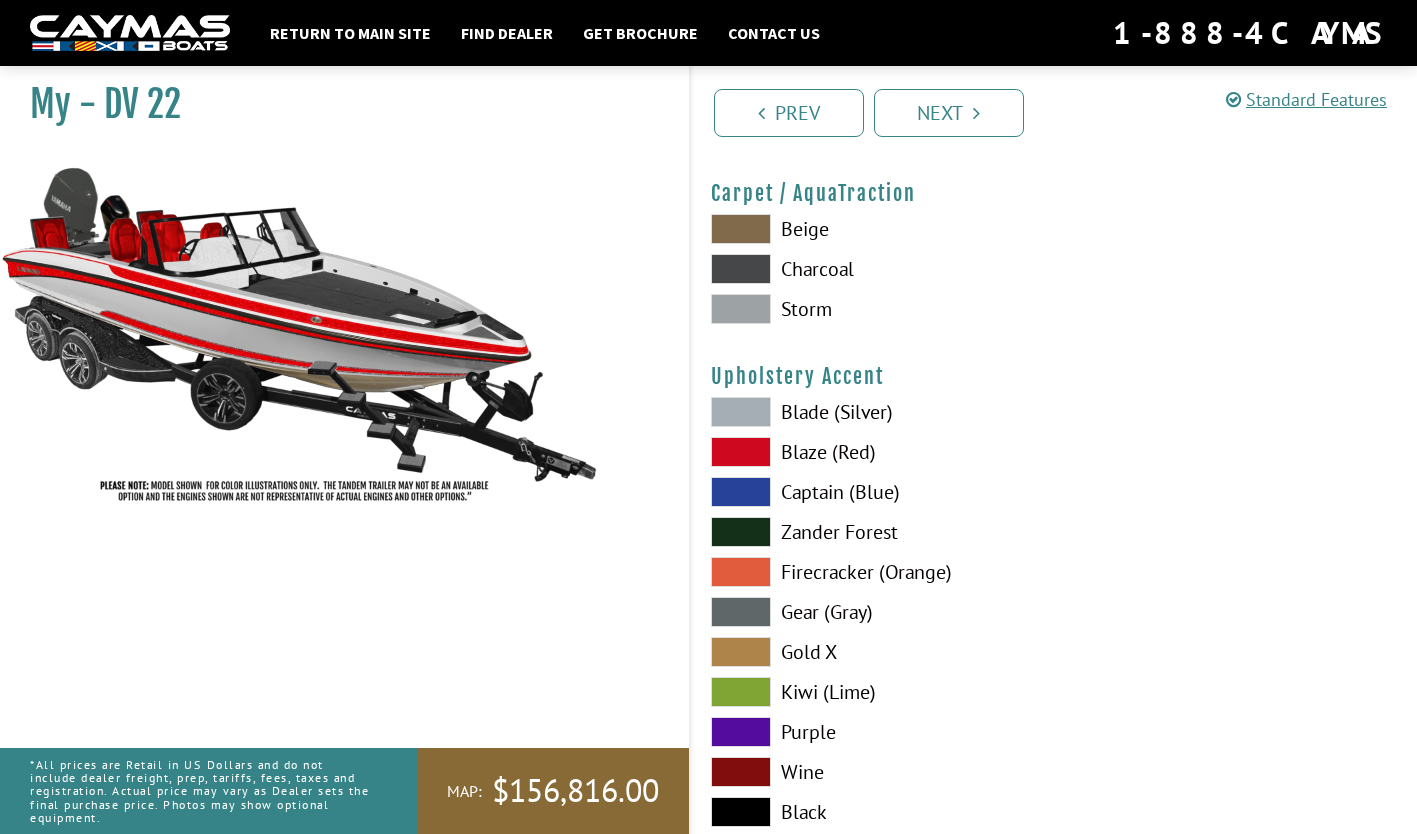 click at bounding box center [741, 452] 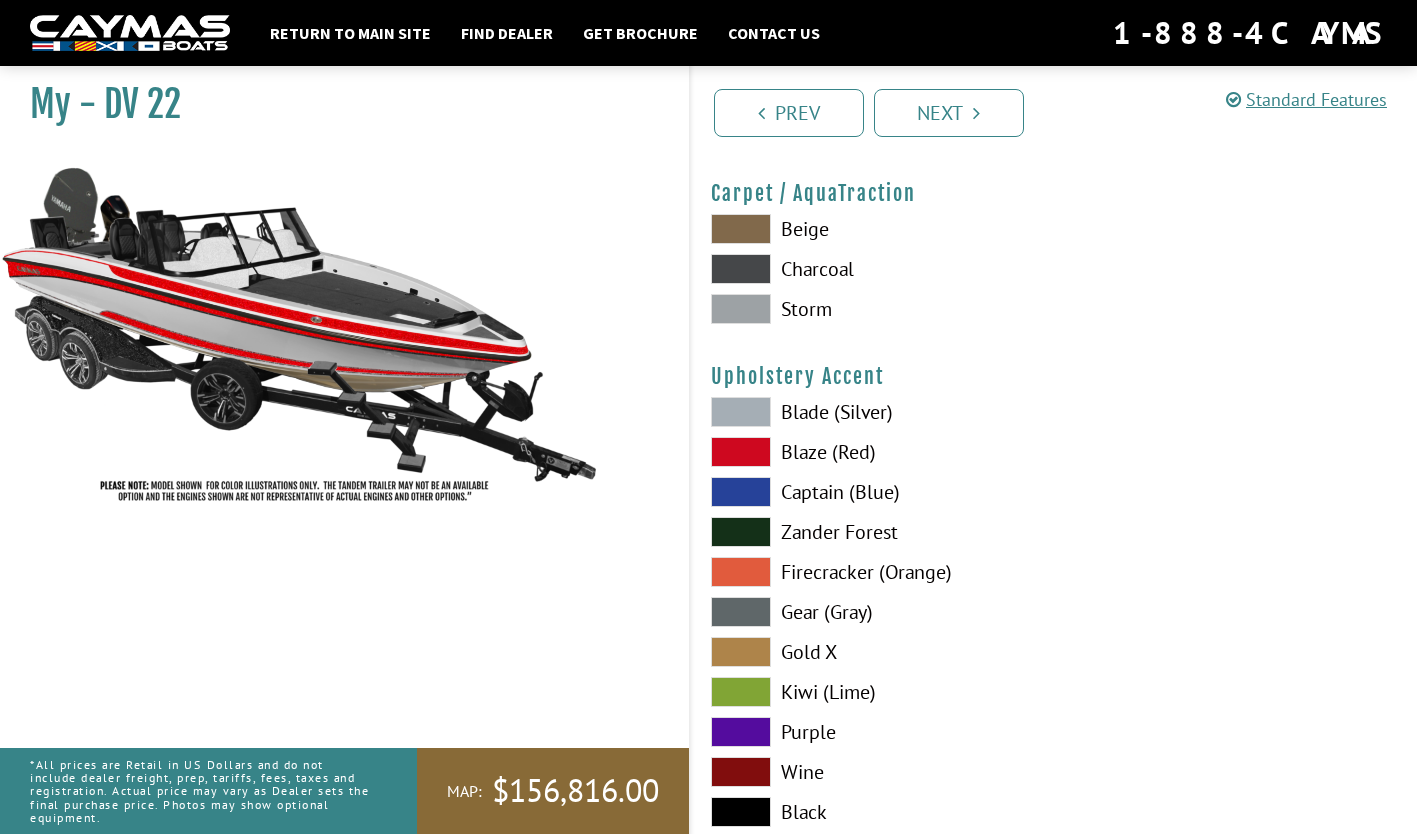 click on "Blade (Silver)
Blaze (Red)
Captain (Blue)
Zander Forest
Firecracker (Orange)" at bounding box center (872, 617) 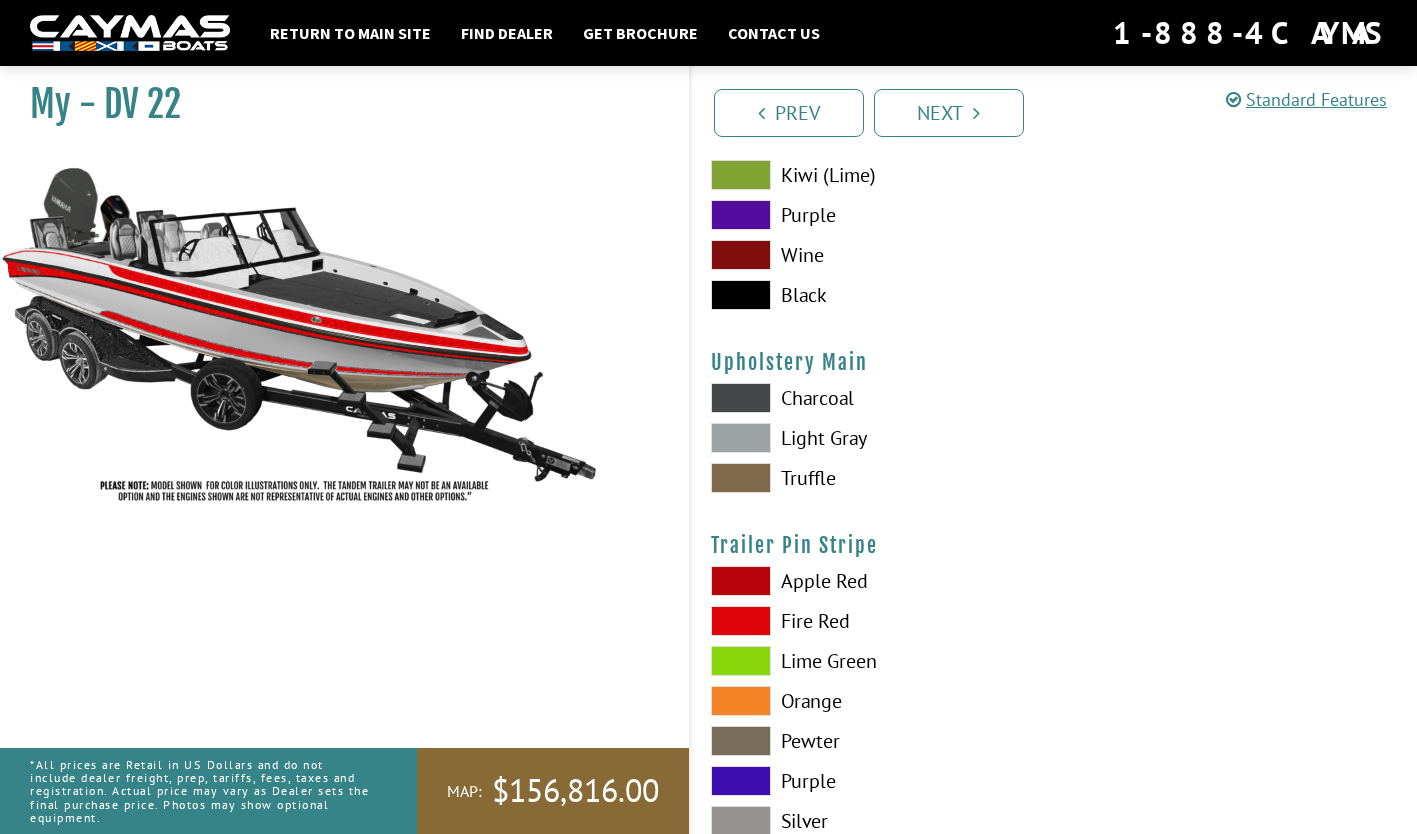 scroll, scrollTop: 9760, scrollLeft: 0, axis: vertical 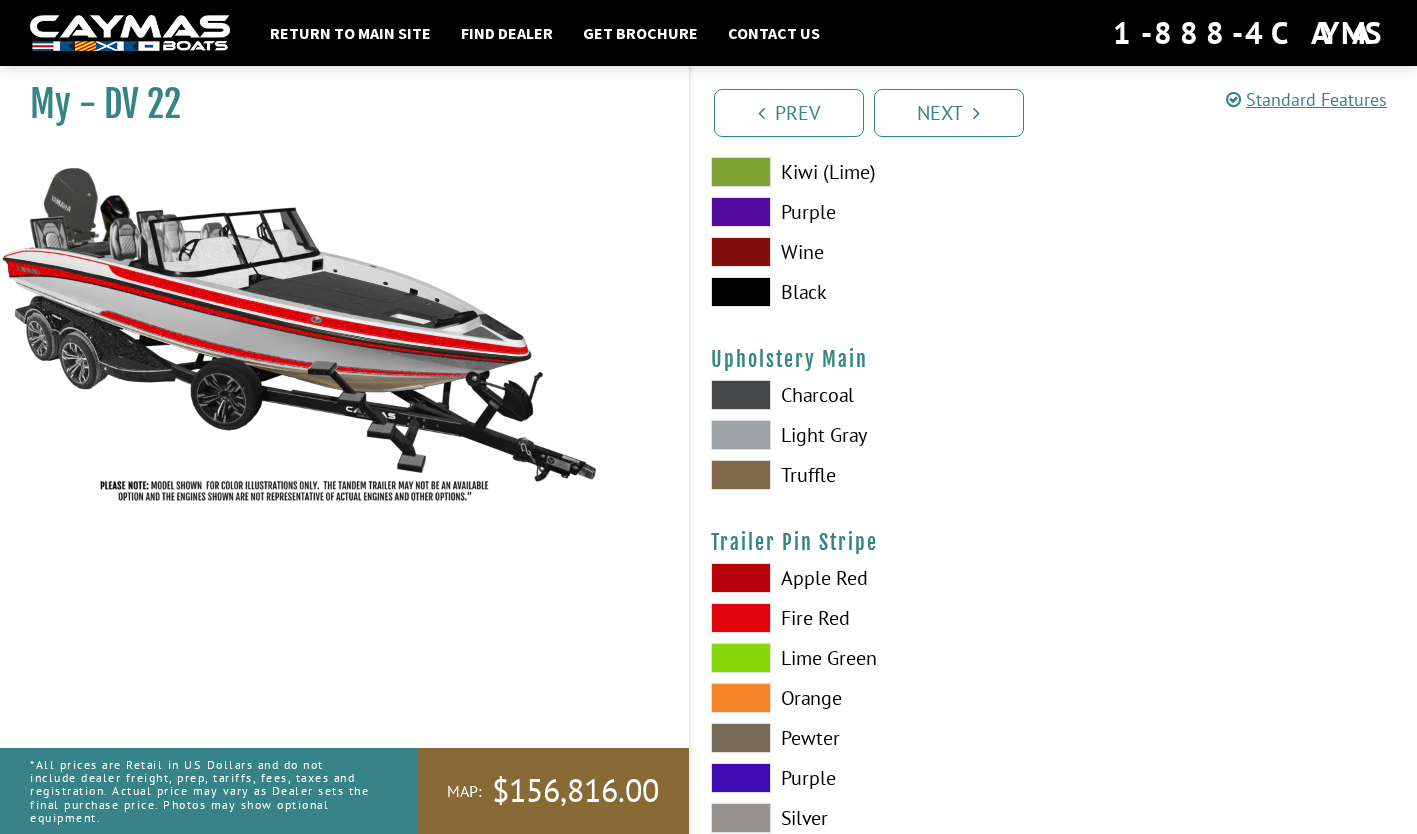click at bounding box center [741, 435] 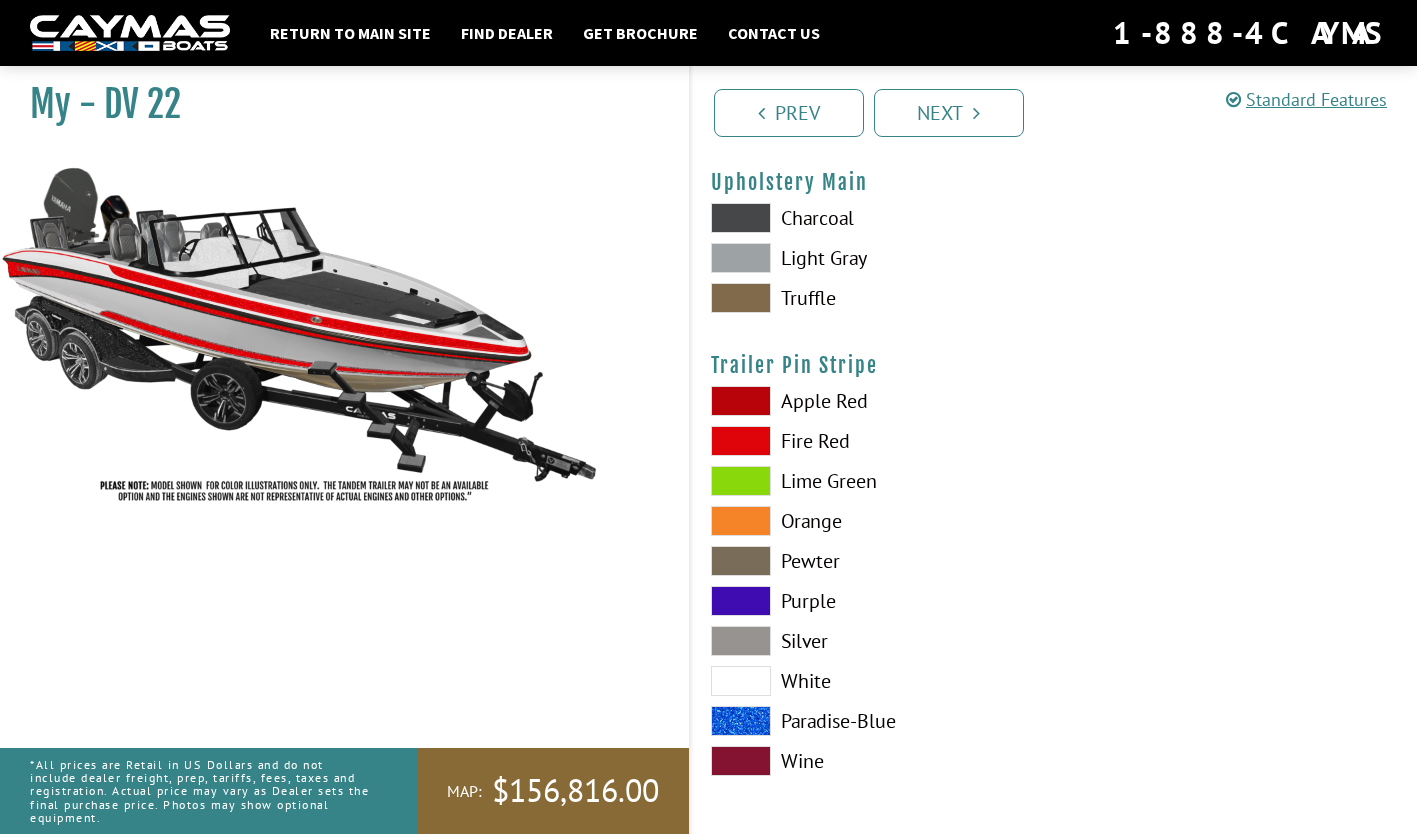 scroll, scrollTop: 9939, scrollLeft: 0, axis: vertical 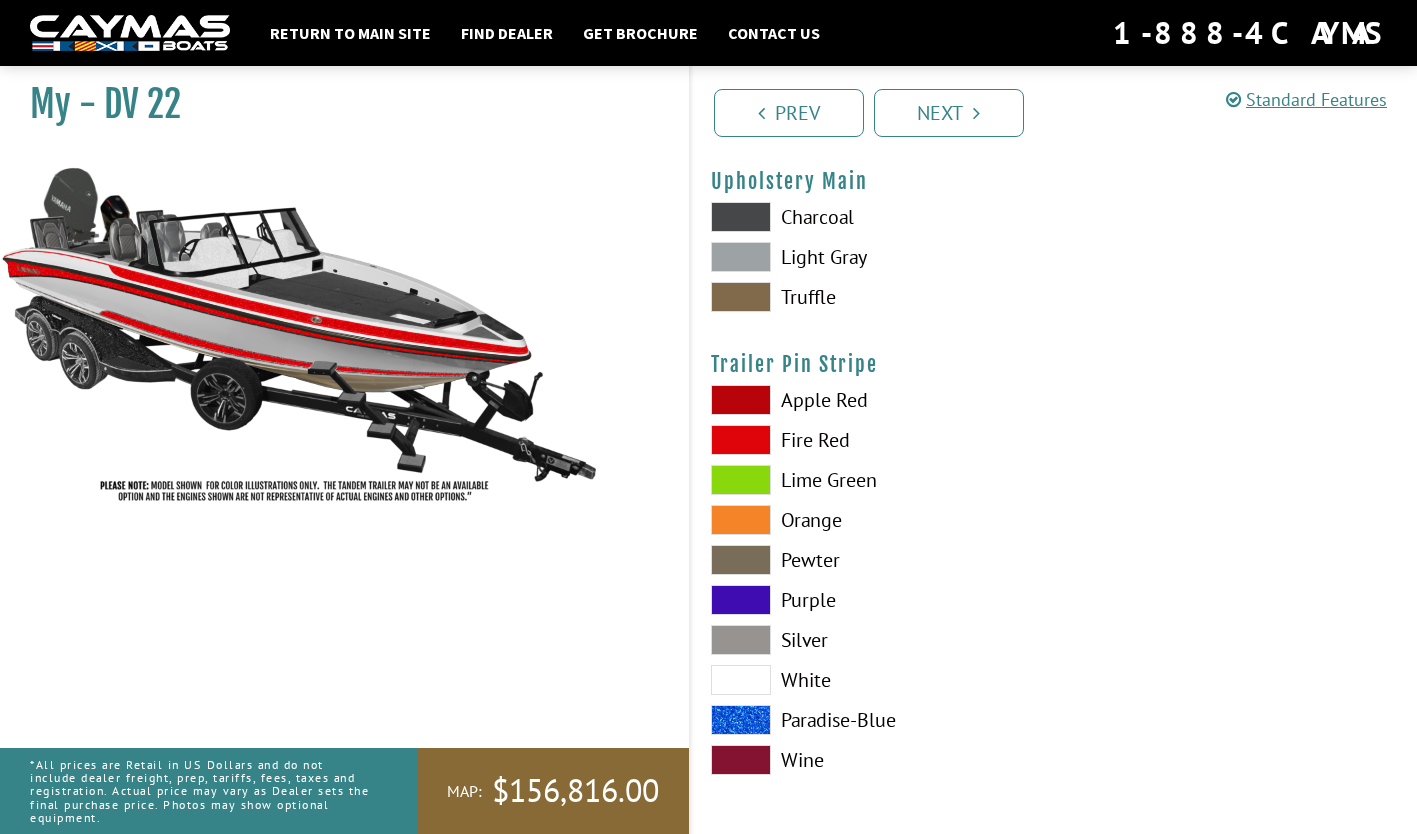 click at bounding box center [741, 440] 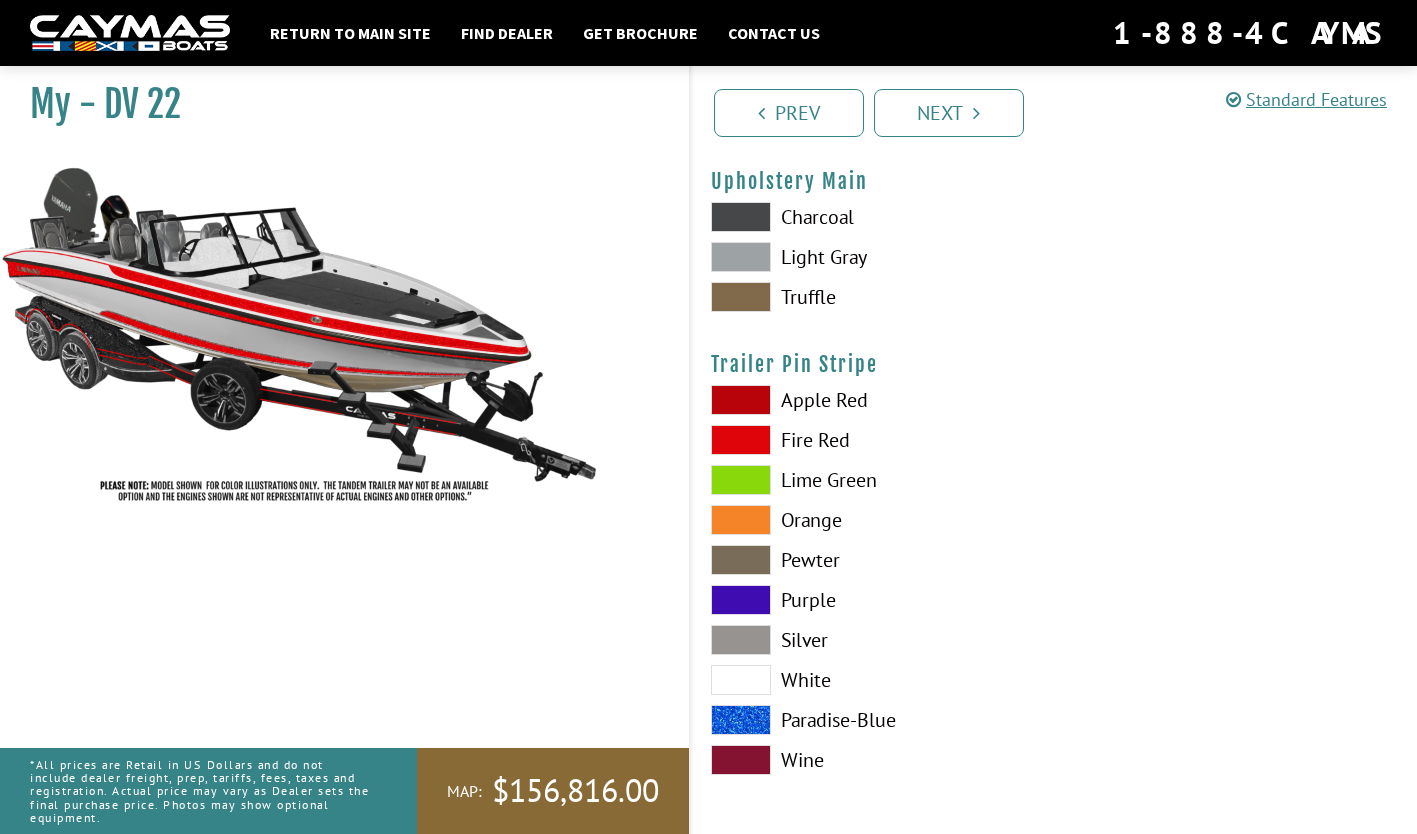 click at bounding box center (741, 680) 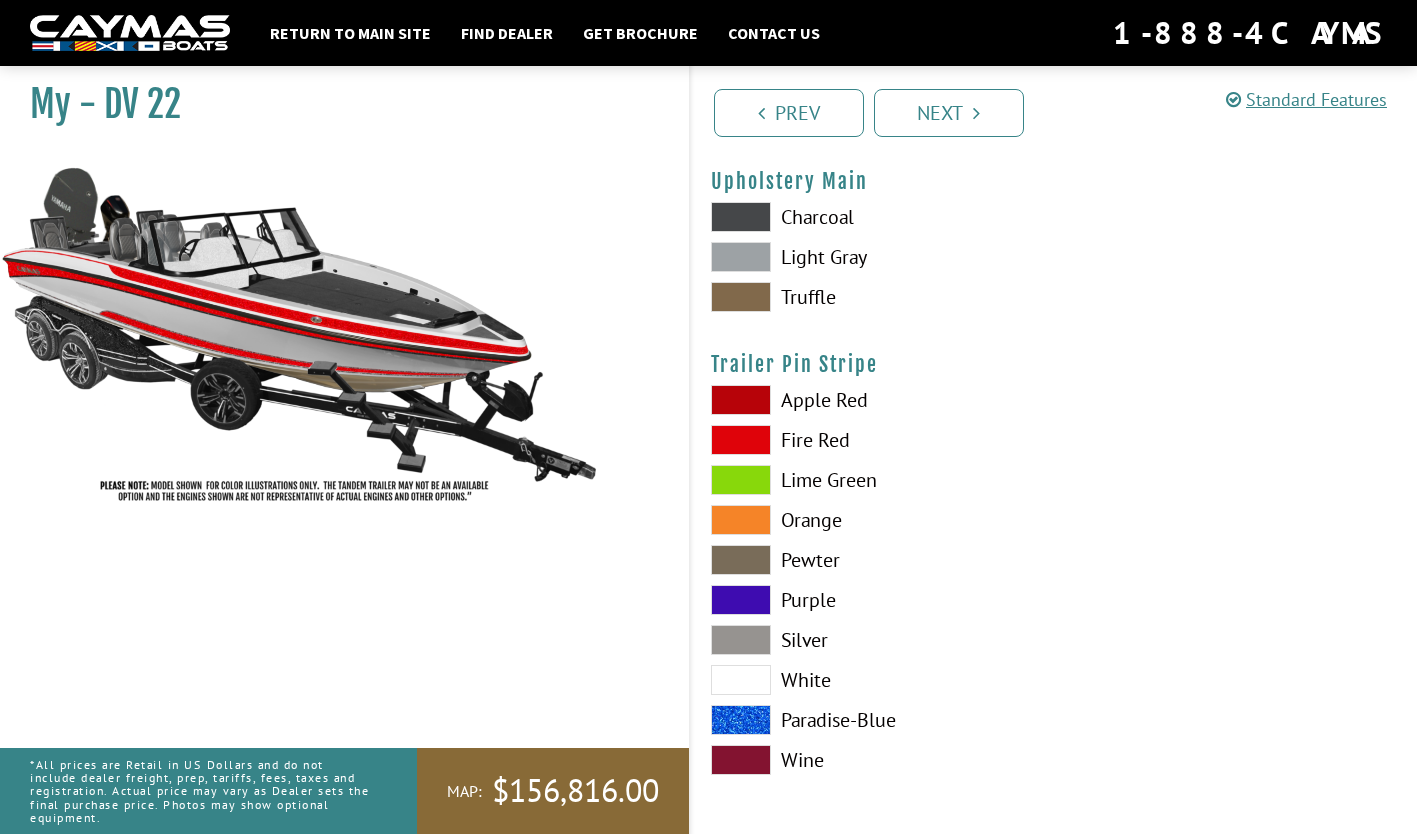 click at bounding box center [741, 440] 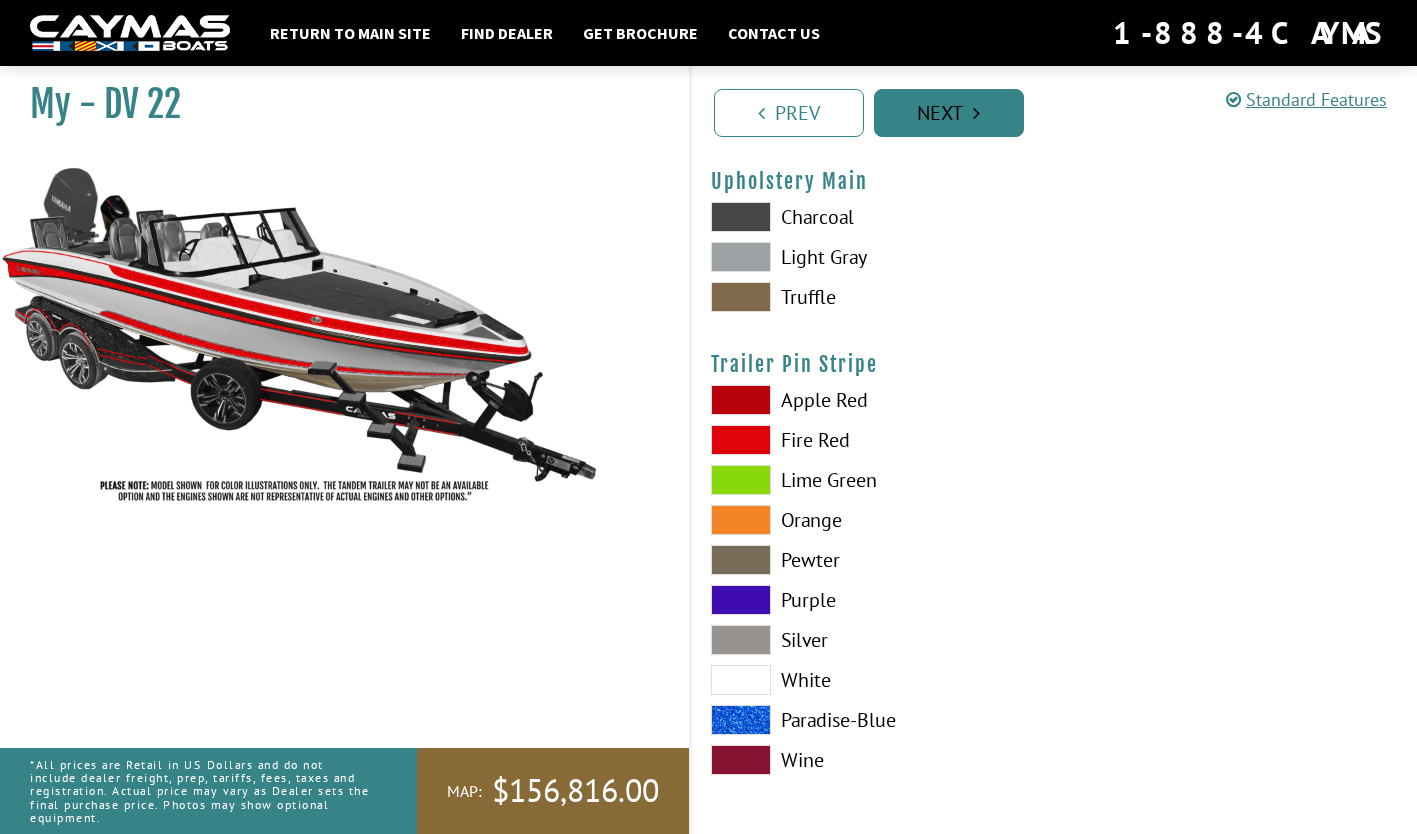 click on "Next" at bounding box center (949, 113) 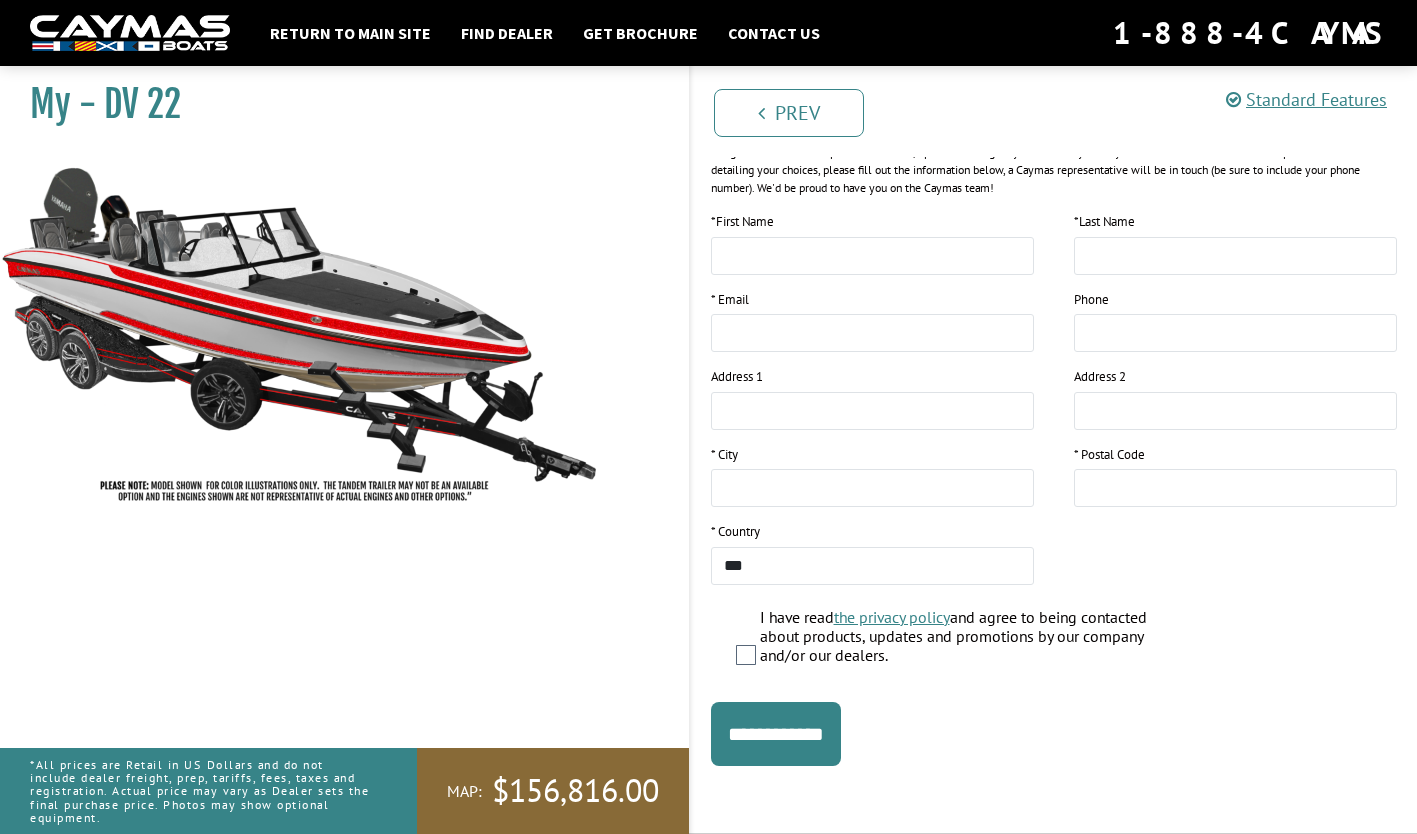 click on "Prev Next" at bounding box center [1063, 111] 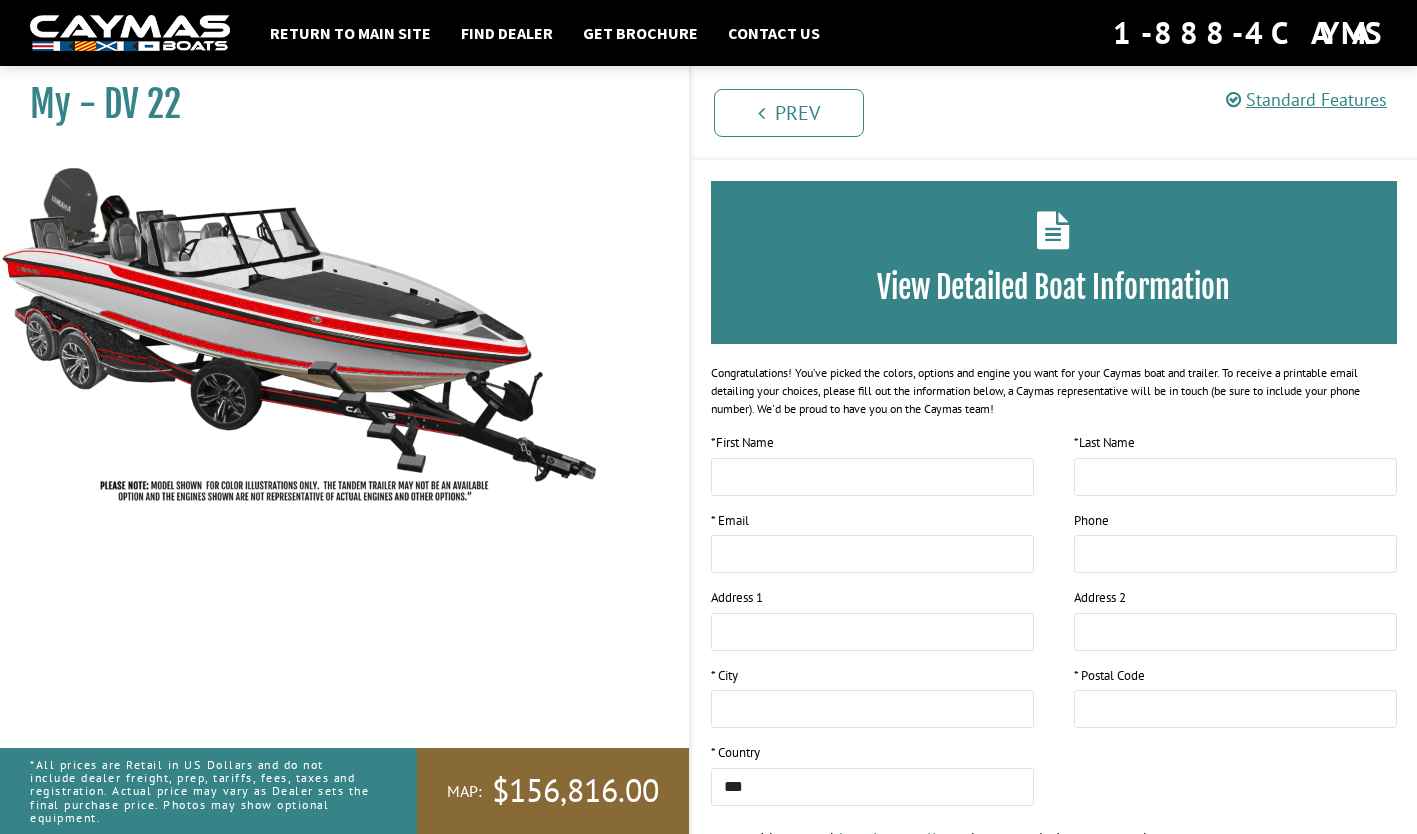 scroll, scrollTop: 0, scrollLeft: 0, axis: both 